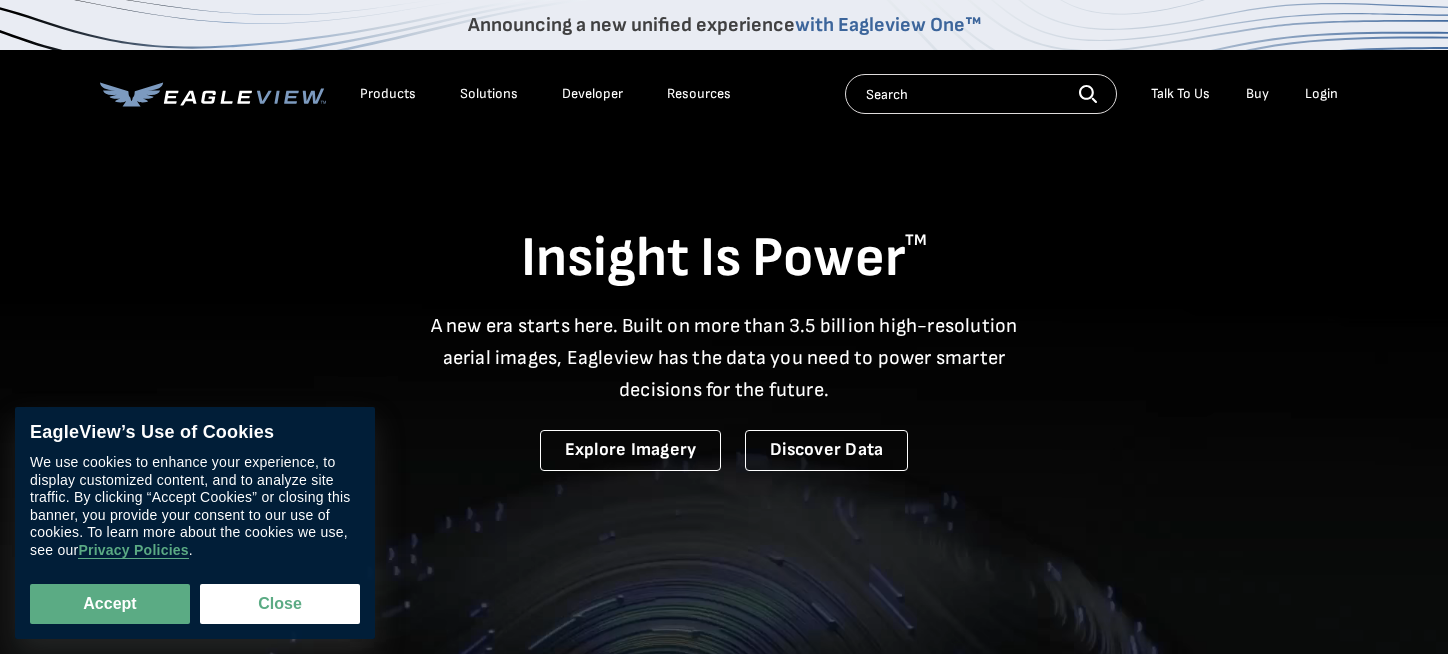 scroll, scrollTop: 0, scrollLeft: 0, axis: both 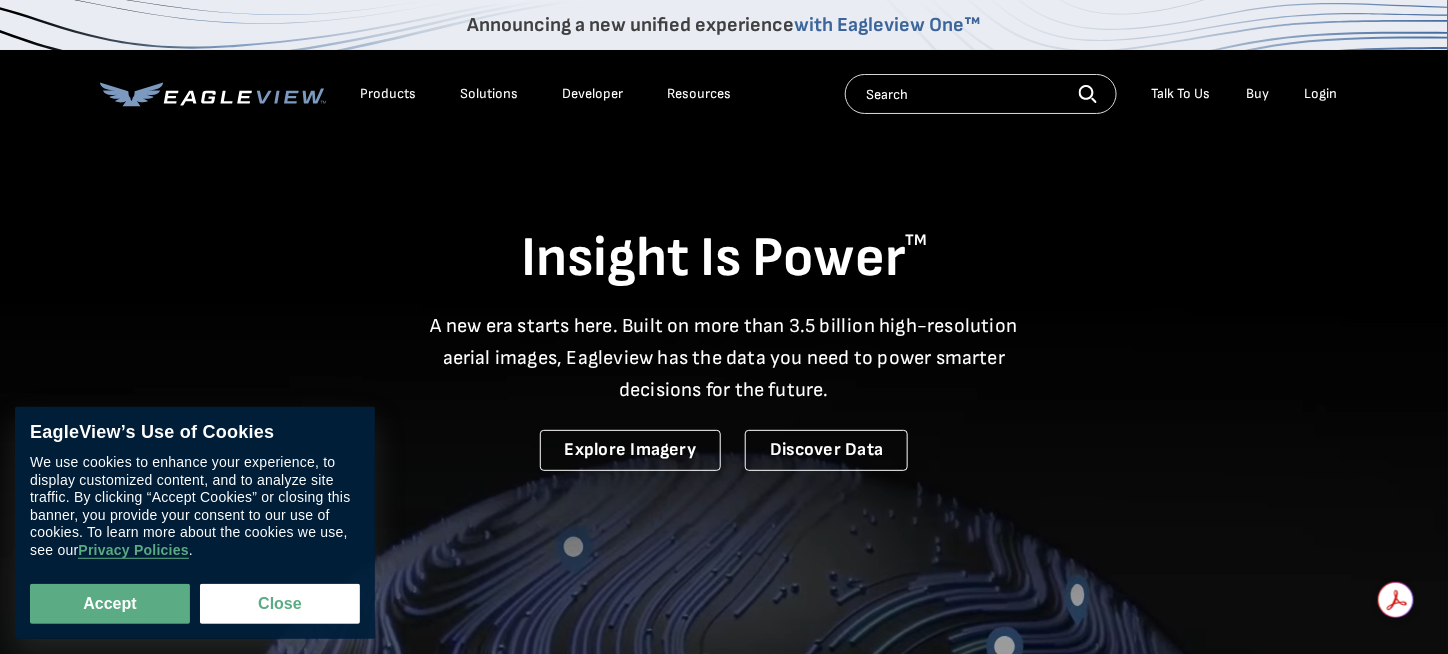click on "Login" at bounding box center (1321, 94) 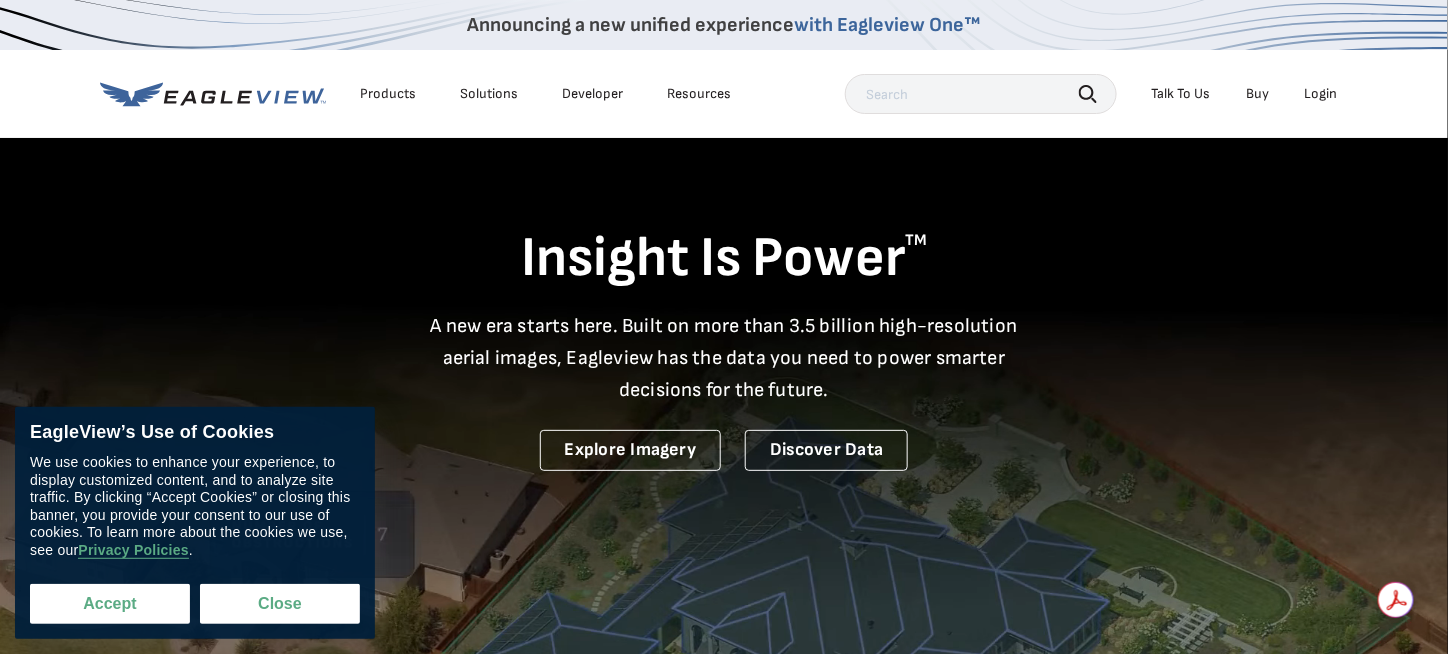 click on "Accept" at bounding box center (110, 604) 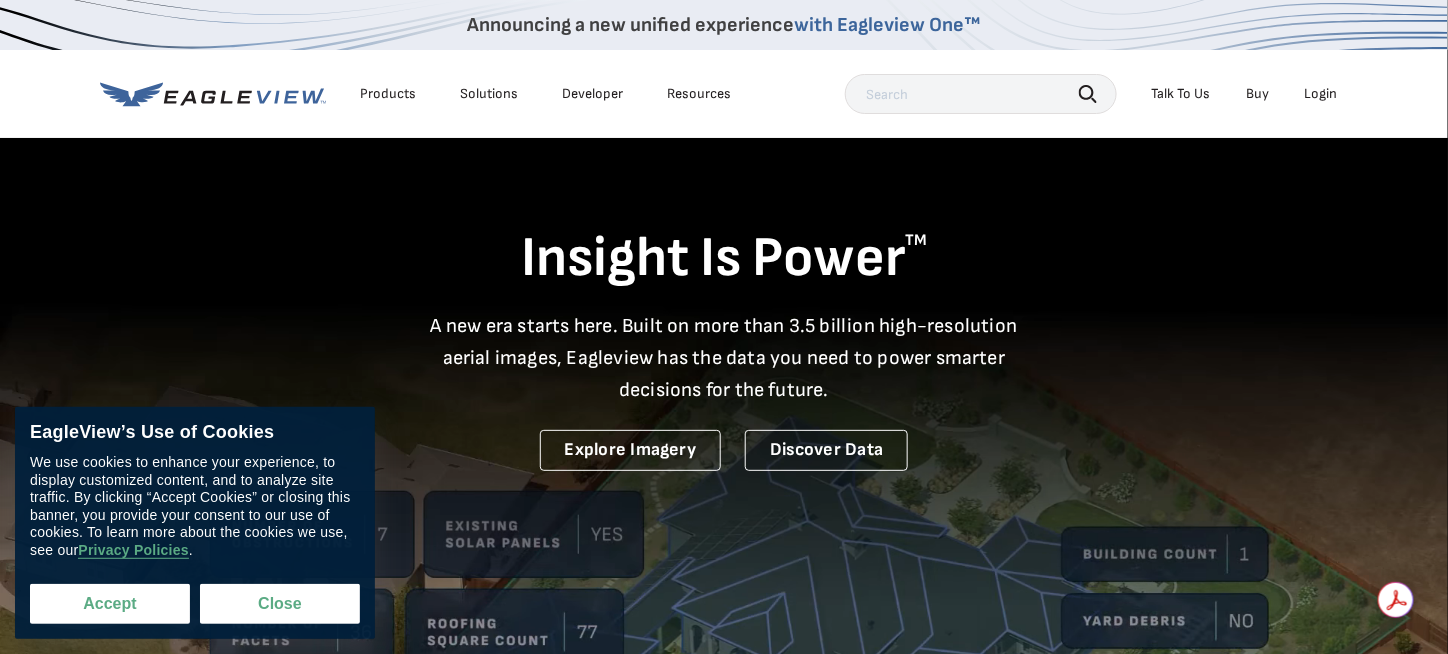 checkbox on "true" 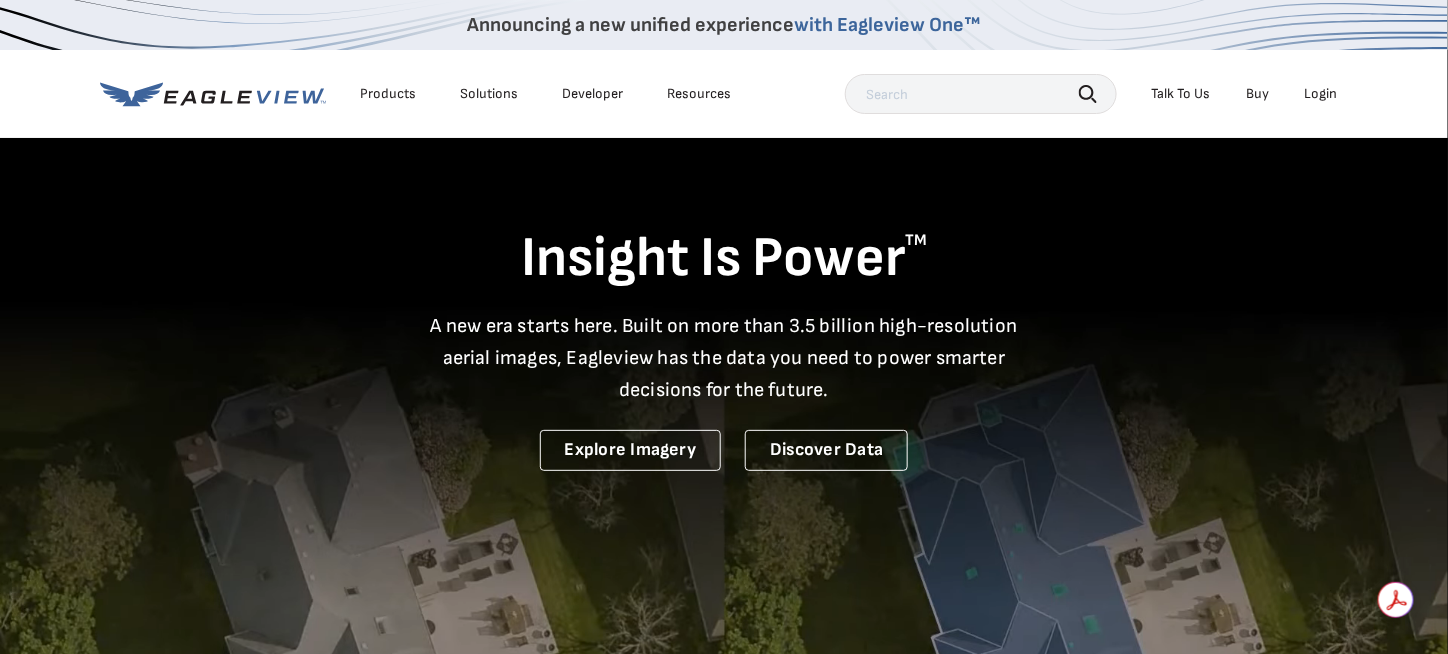 click on "Login" at bounding box center [1321, 94] 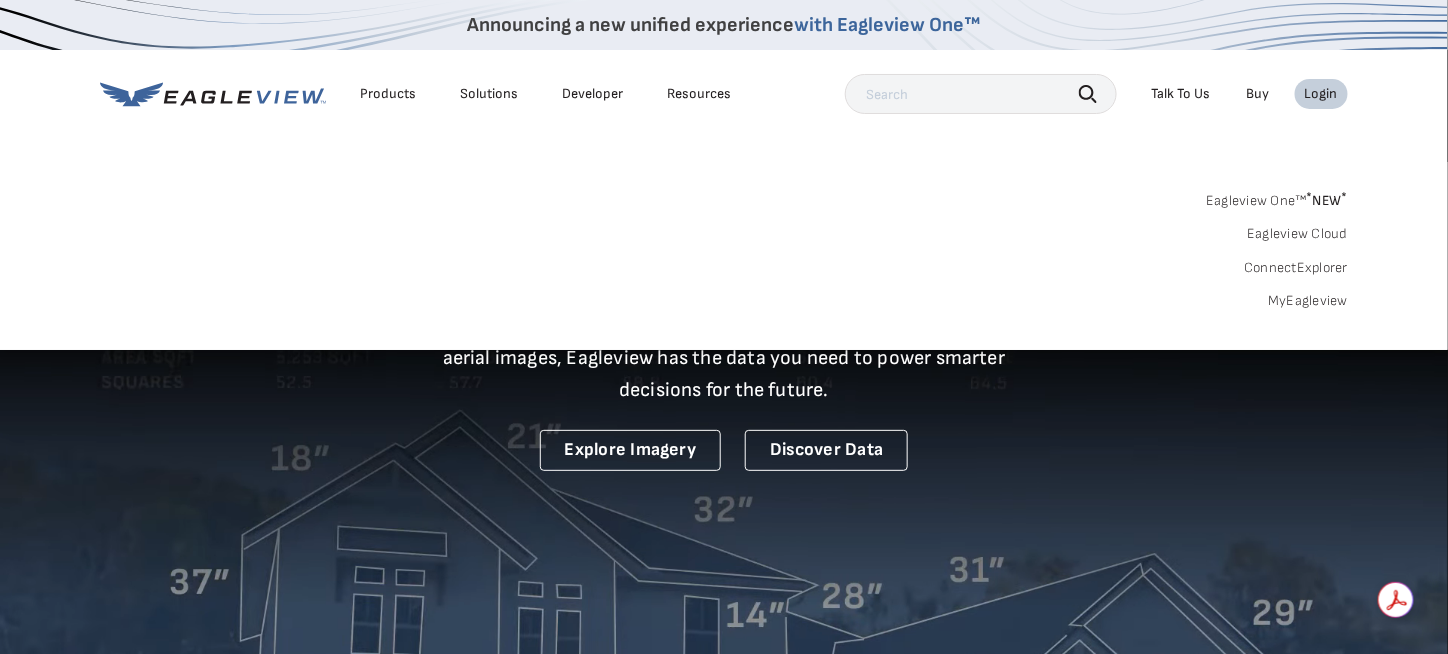 click on "Eagleview One™  * NEW *
Eagleview Cloud
ConnectExplorer
MyEagleview" at bounding box center [724, 248] 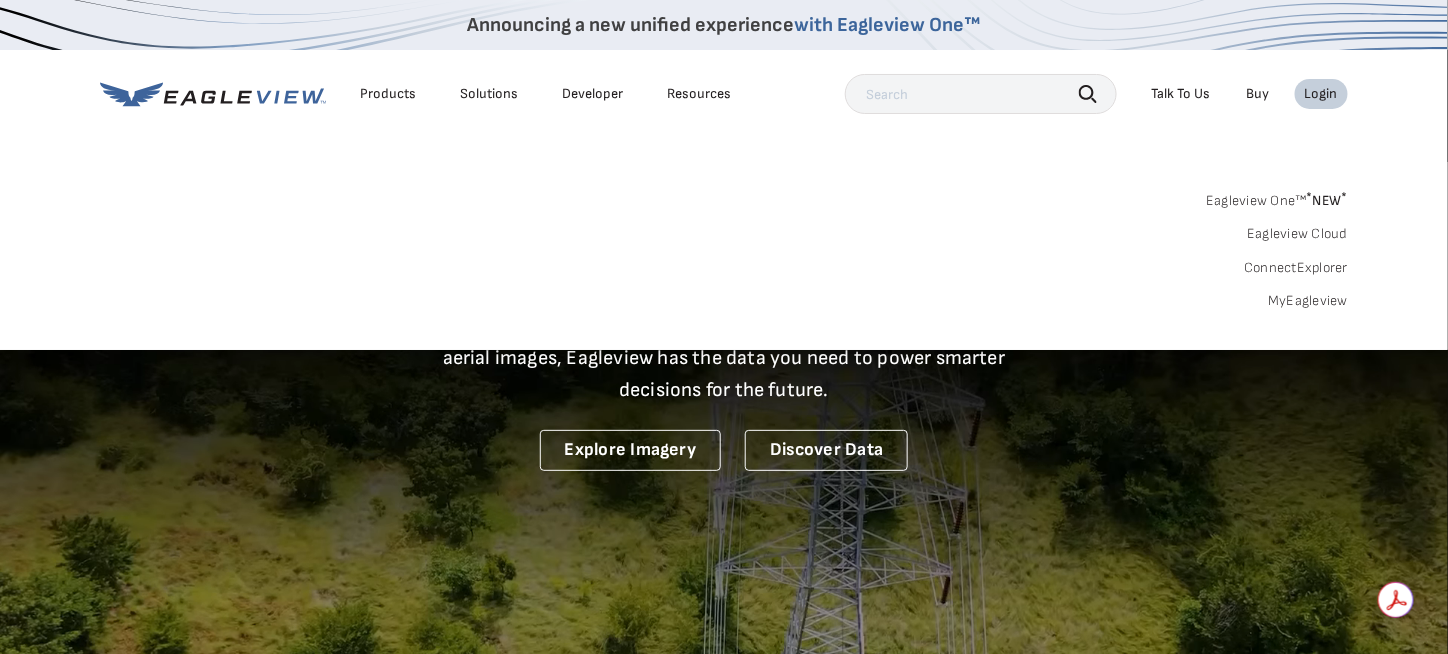 click on "* NEW *" at bounding box center (1327, 200) 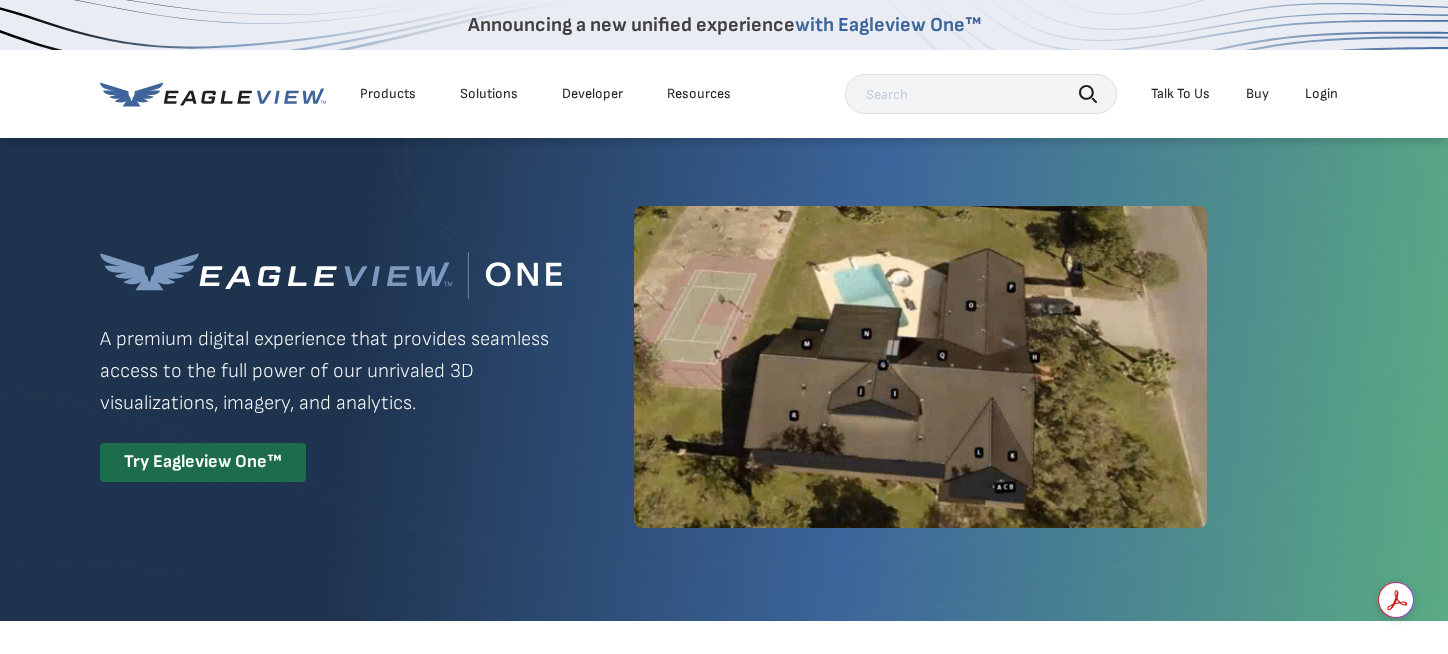 scroll, scrollTop: 0, scrollLeft: 0, axis: both 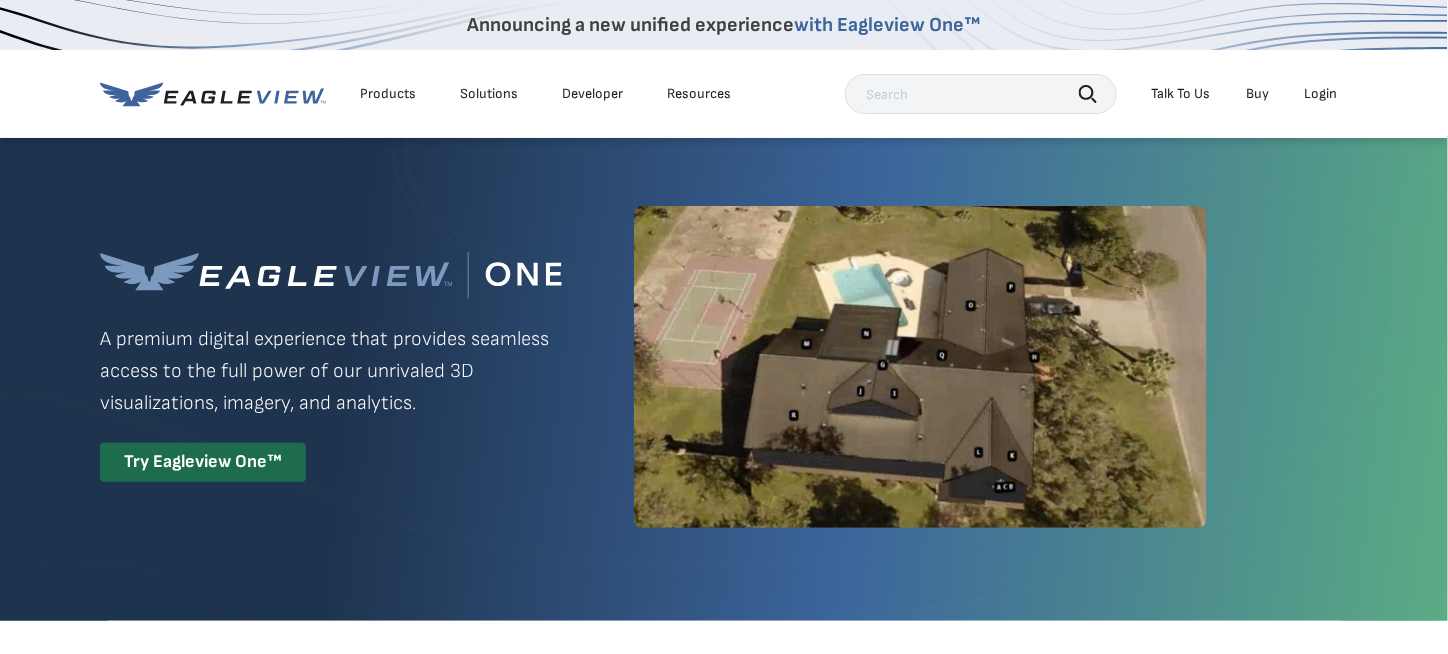 click on "Login" at bounding box center [1321, 94] 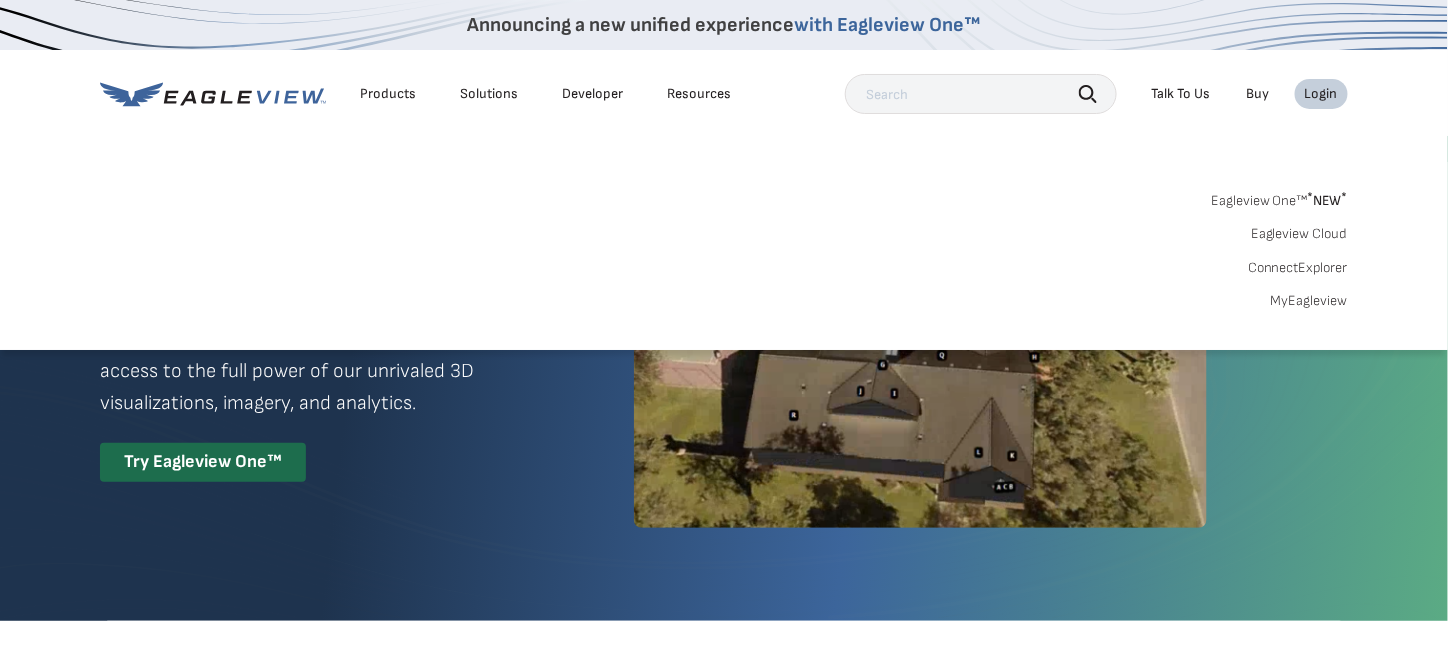 click on "MyEagleview" at bounding box center (1309, 301) 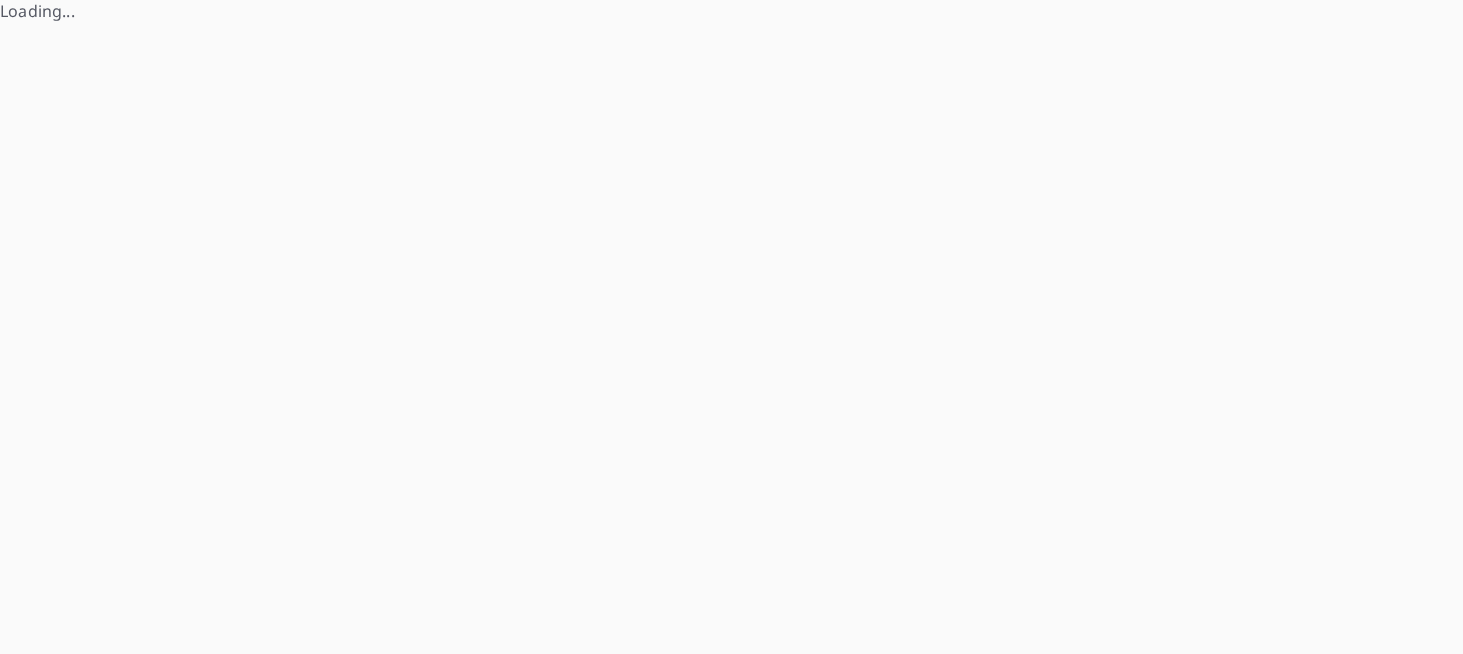 scroll, scrollTop: 0, scrollLeft: 0, axis: both 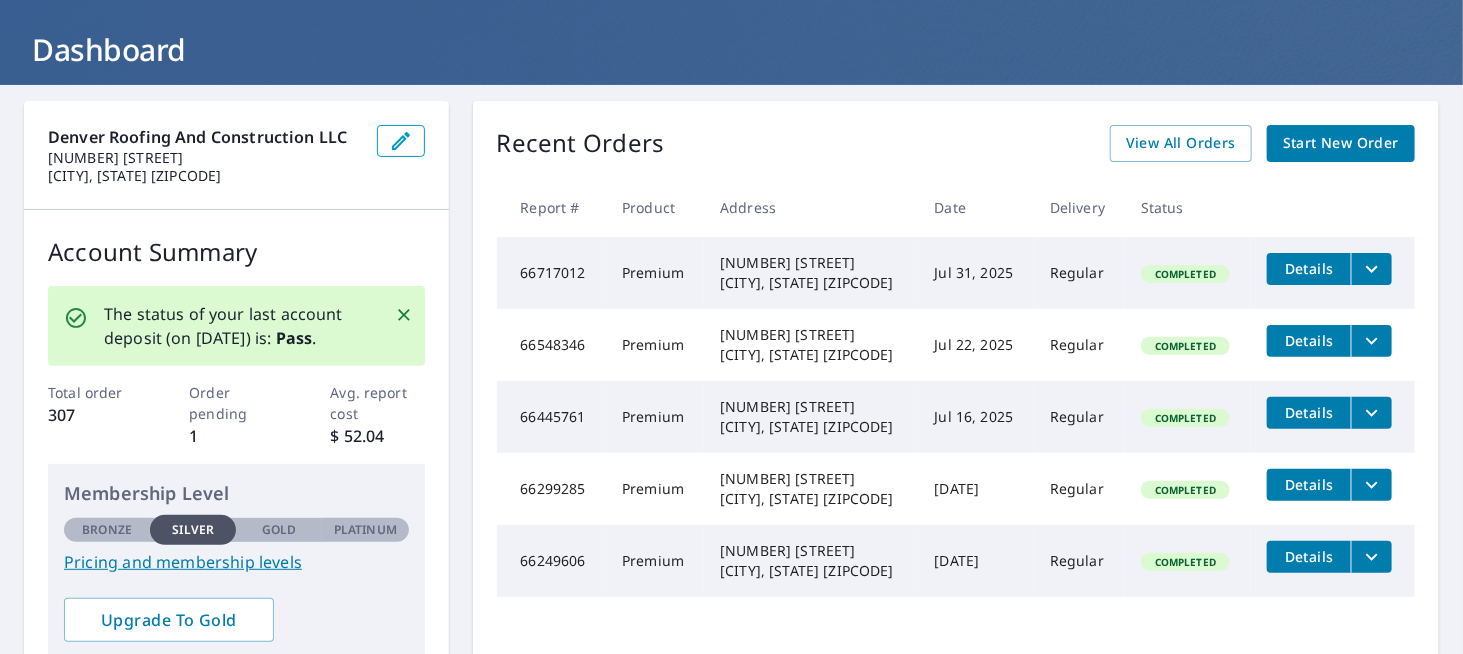 click 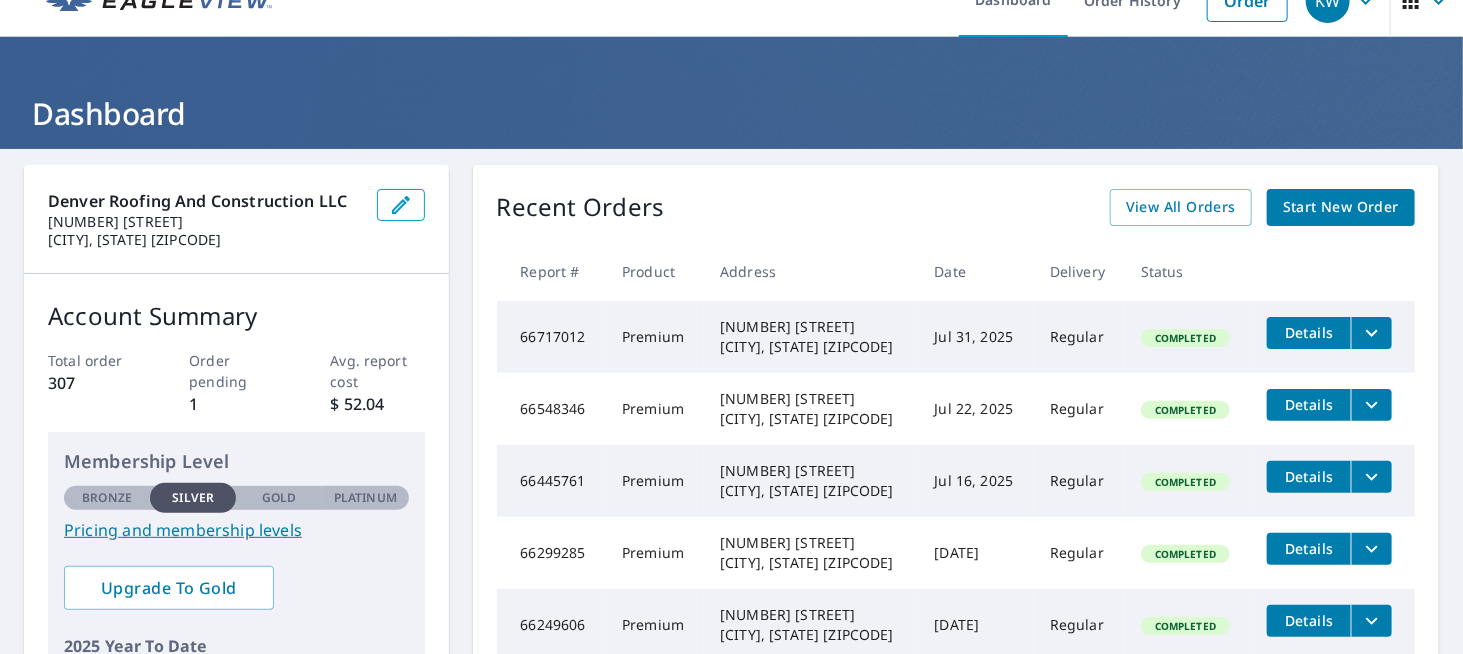 scroll, scrollTop: 0, scrollLeft: 0, axis: both 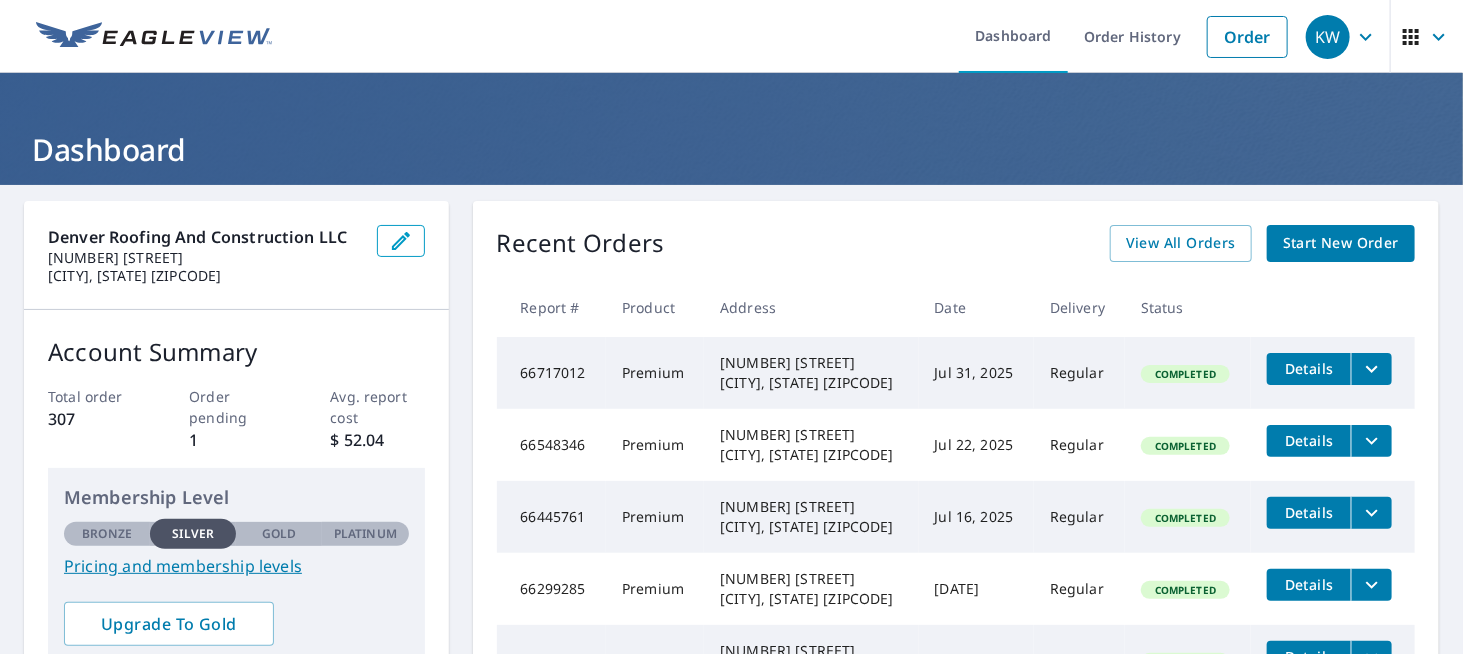 click on "Start New Order" at bounding box center (1341, 243) 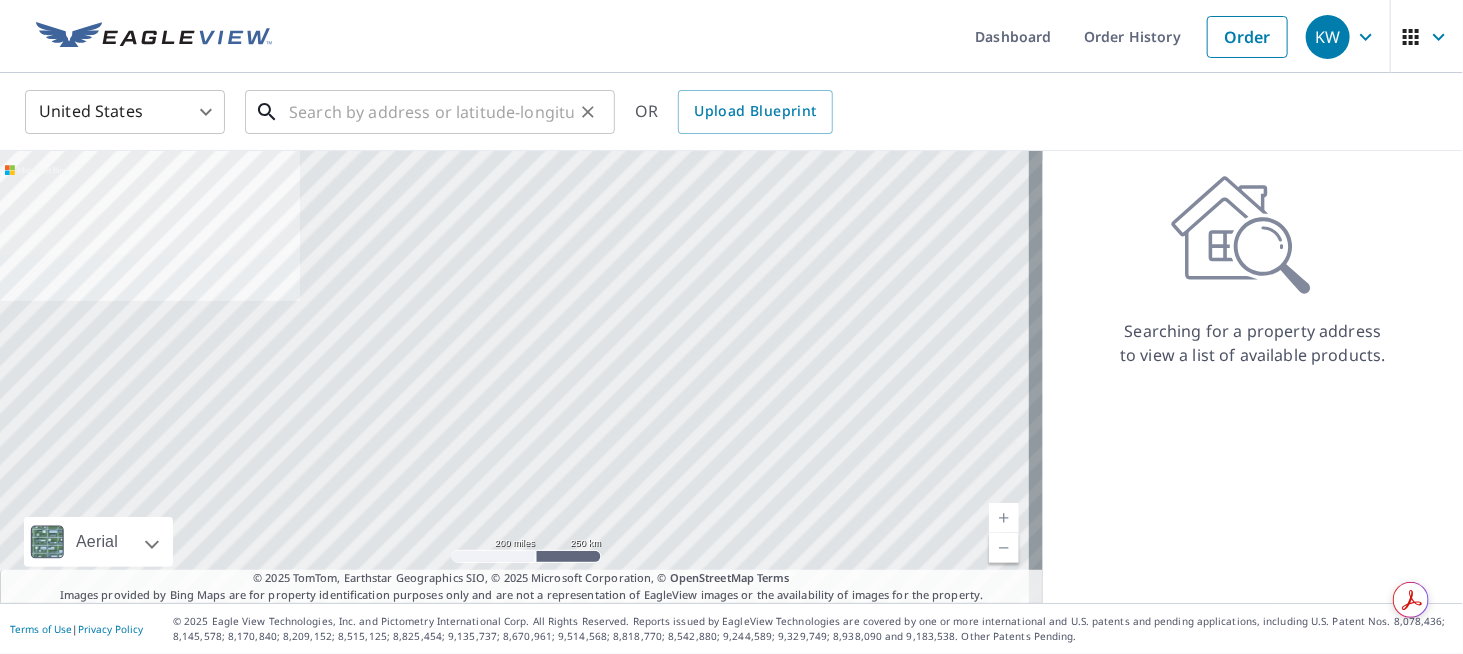 click at bounding box center [431, 112] 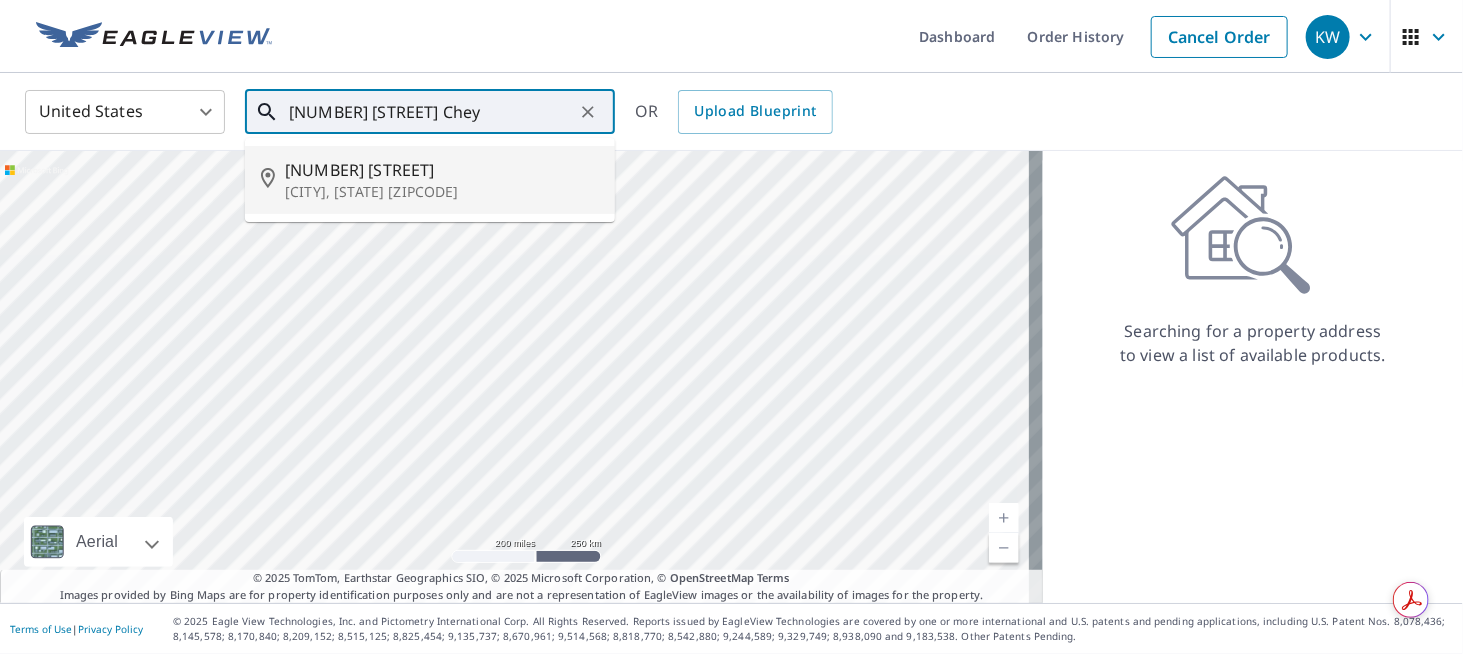click on "[CITY], [STATE] [ZIPCODE]" at bounding box center [442, 192] 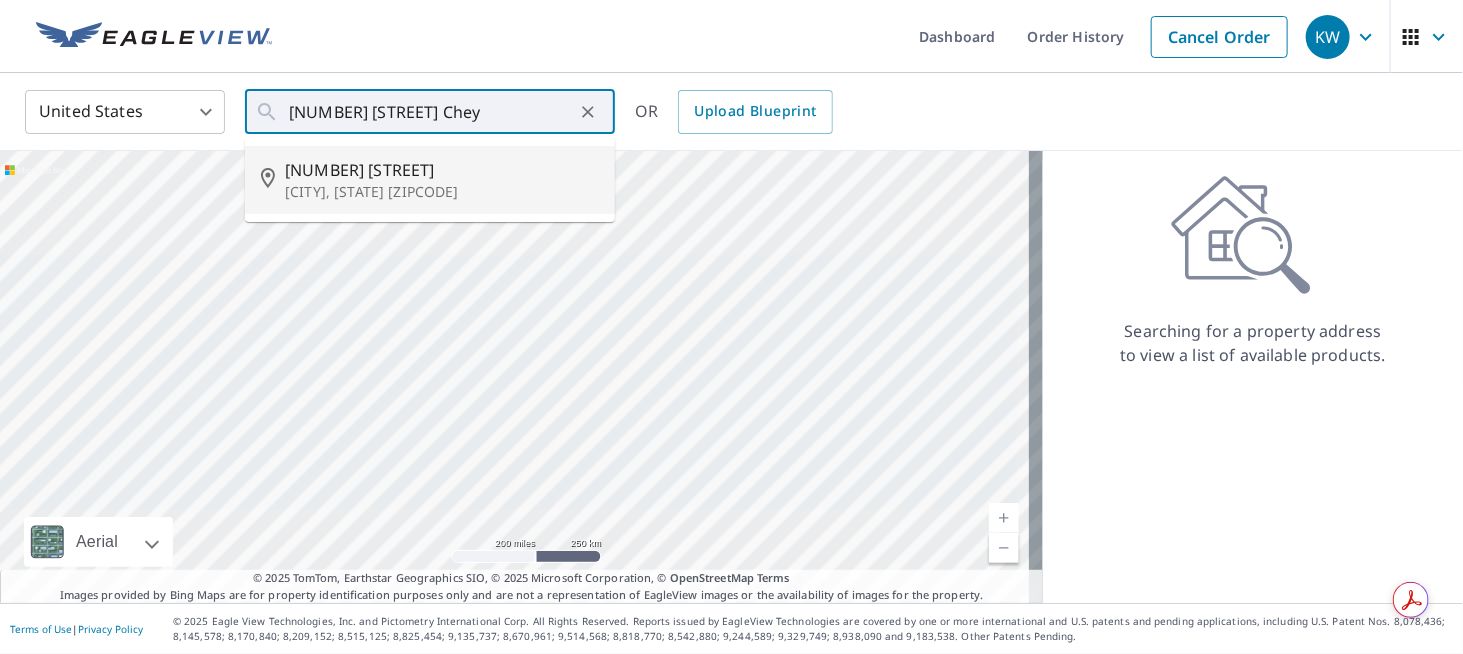 type on "[NUMBER] [STREET], [CITY], [STATE] [ZIPCODE]" 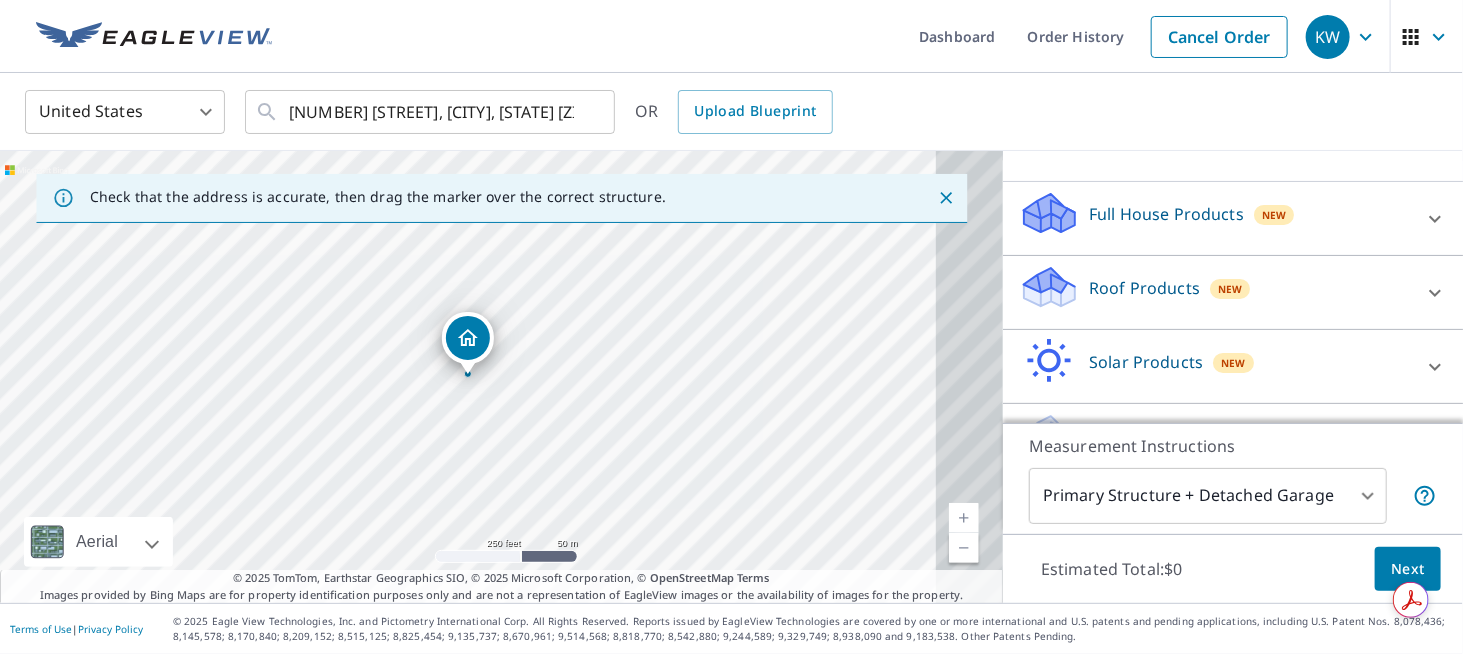 scroll, scrollTop: 256, scrollLeft: 0, axis: vertical 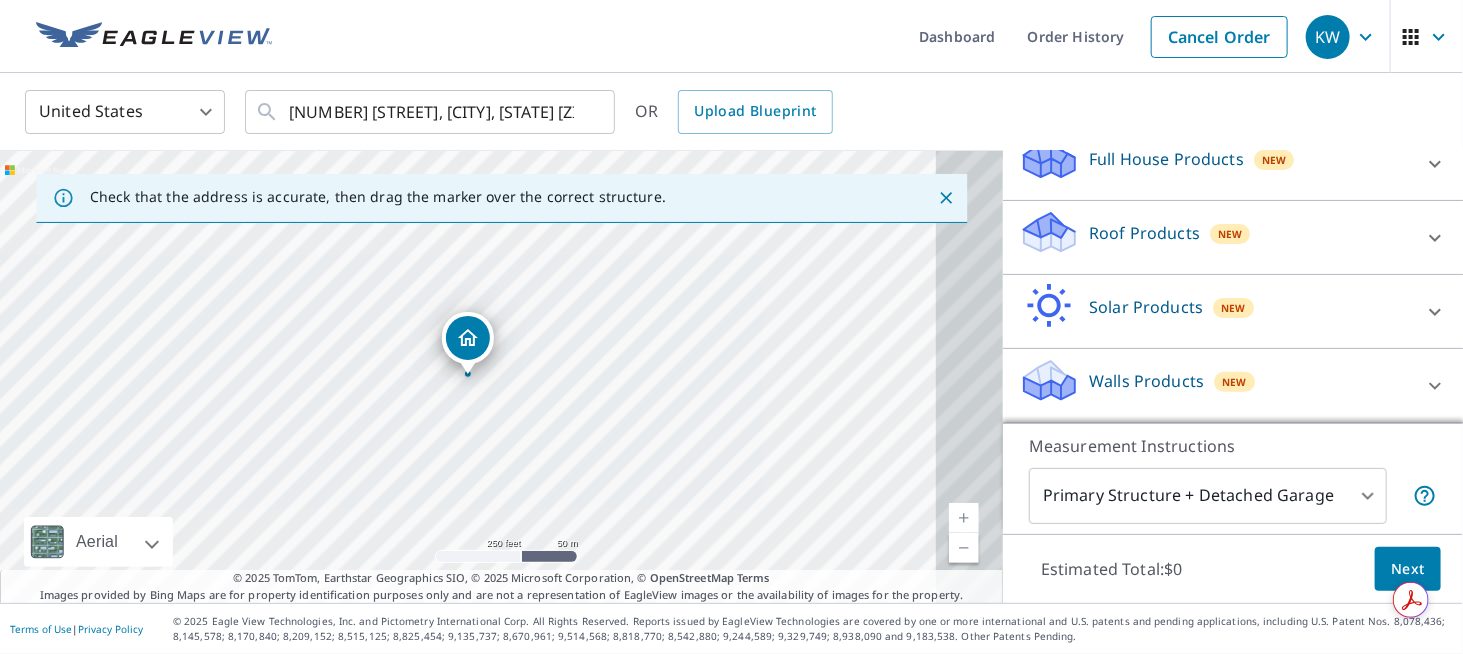 click at bounding box center (1435, 238) 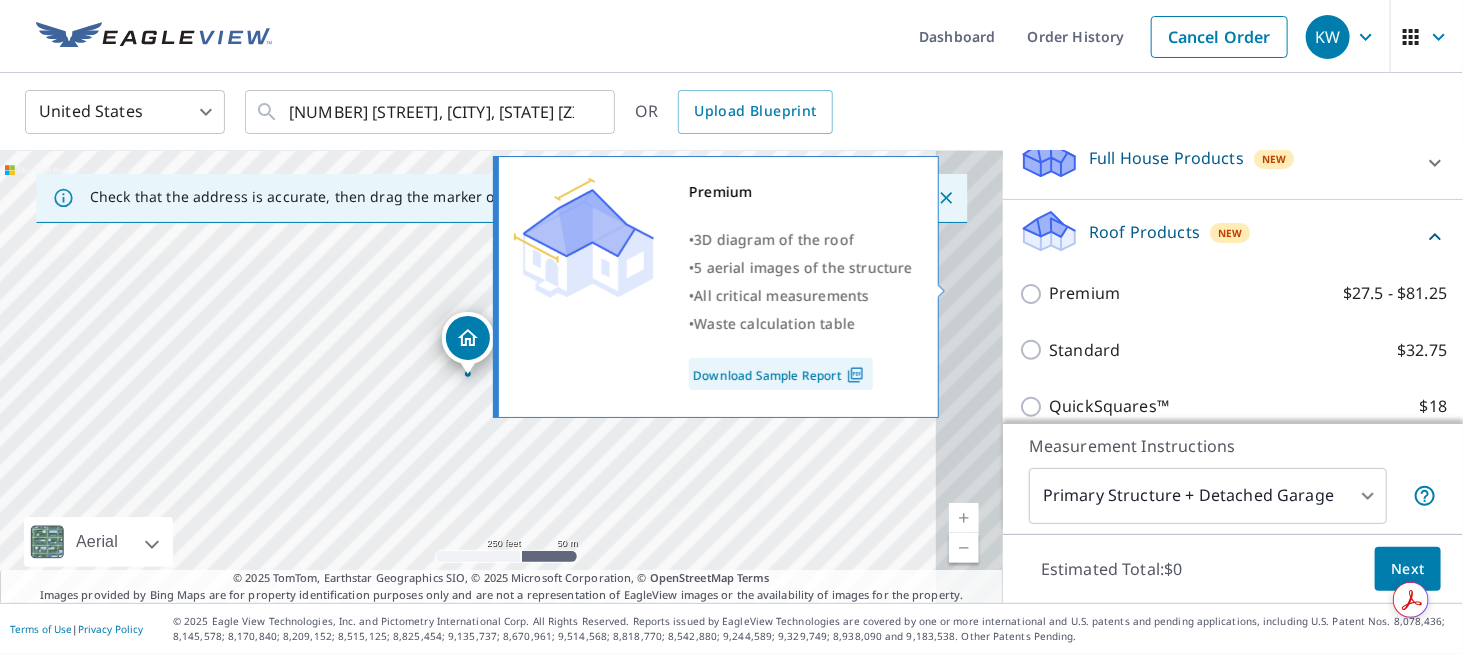 click on "Premium $27.5 - $81.25" at bounding box center (1248, 293) 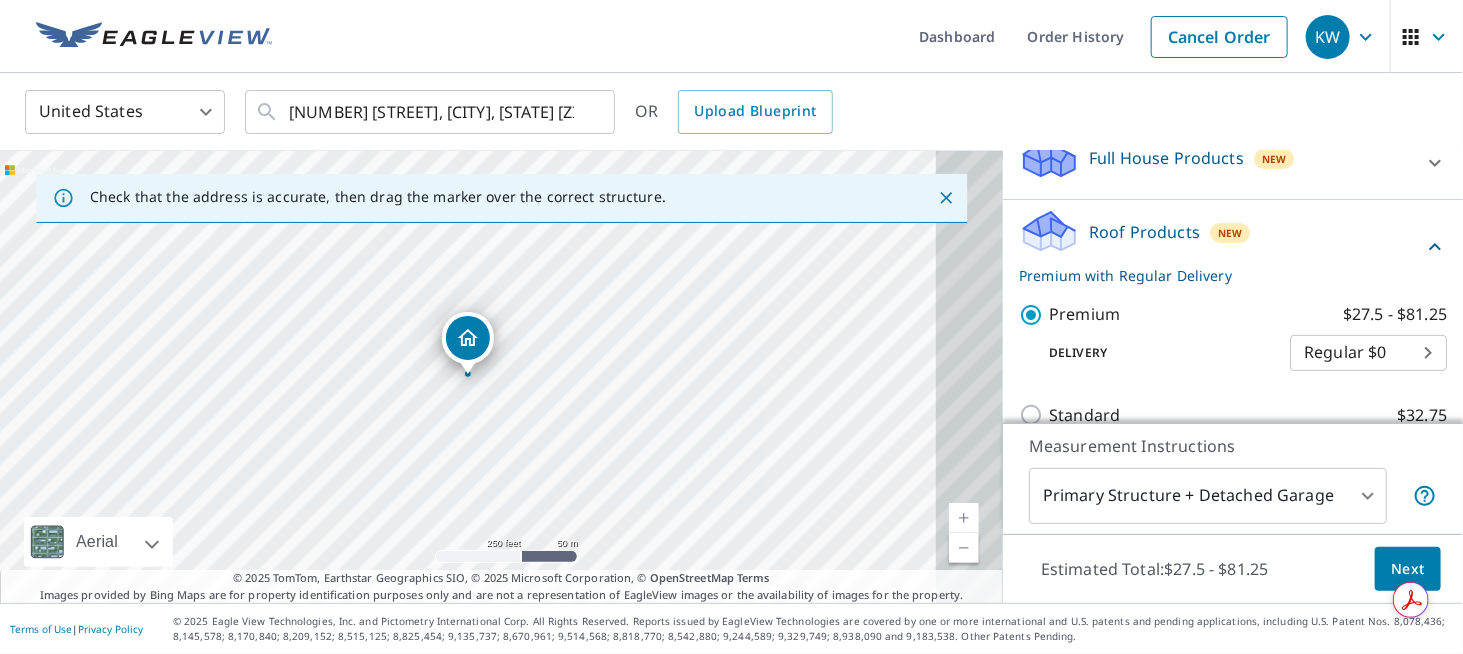 click on "Next" at bounding box center (1408, 569) 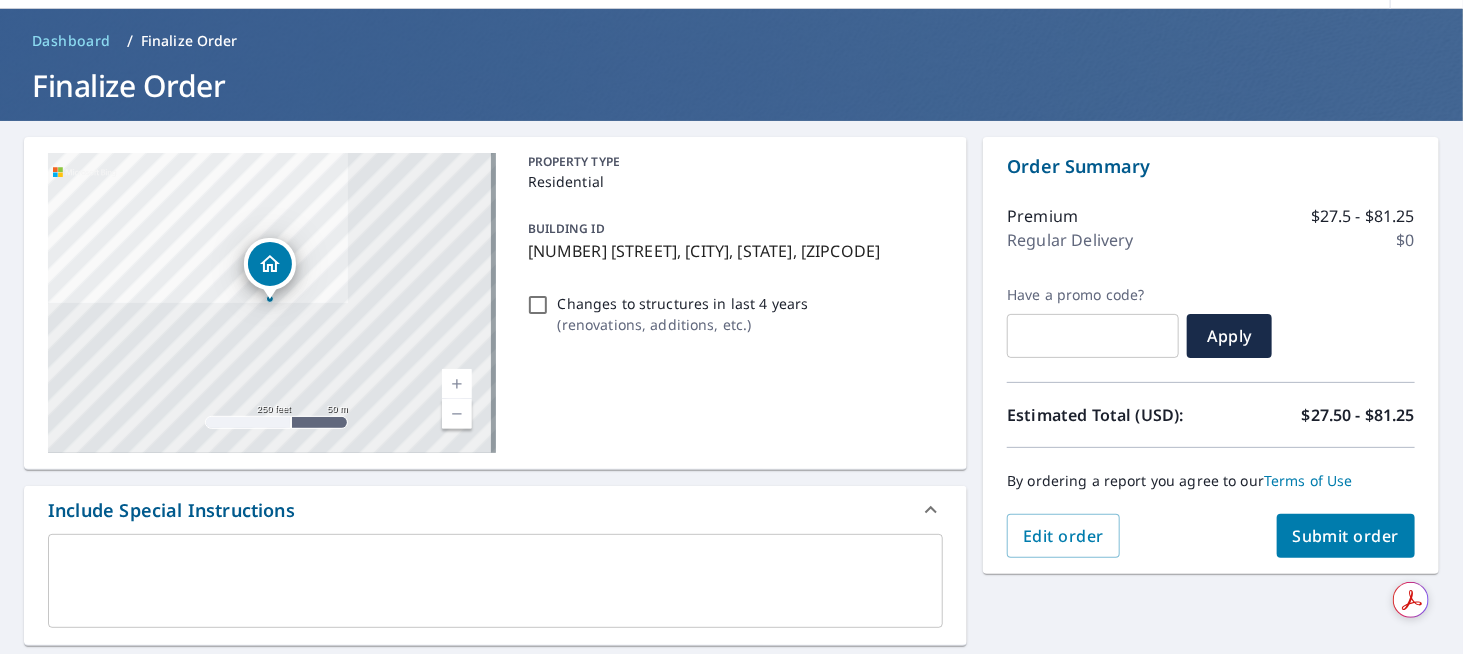 scroll, scrollTop: 100, scrollLeft: 0, axis: vertical 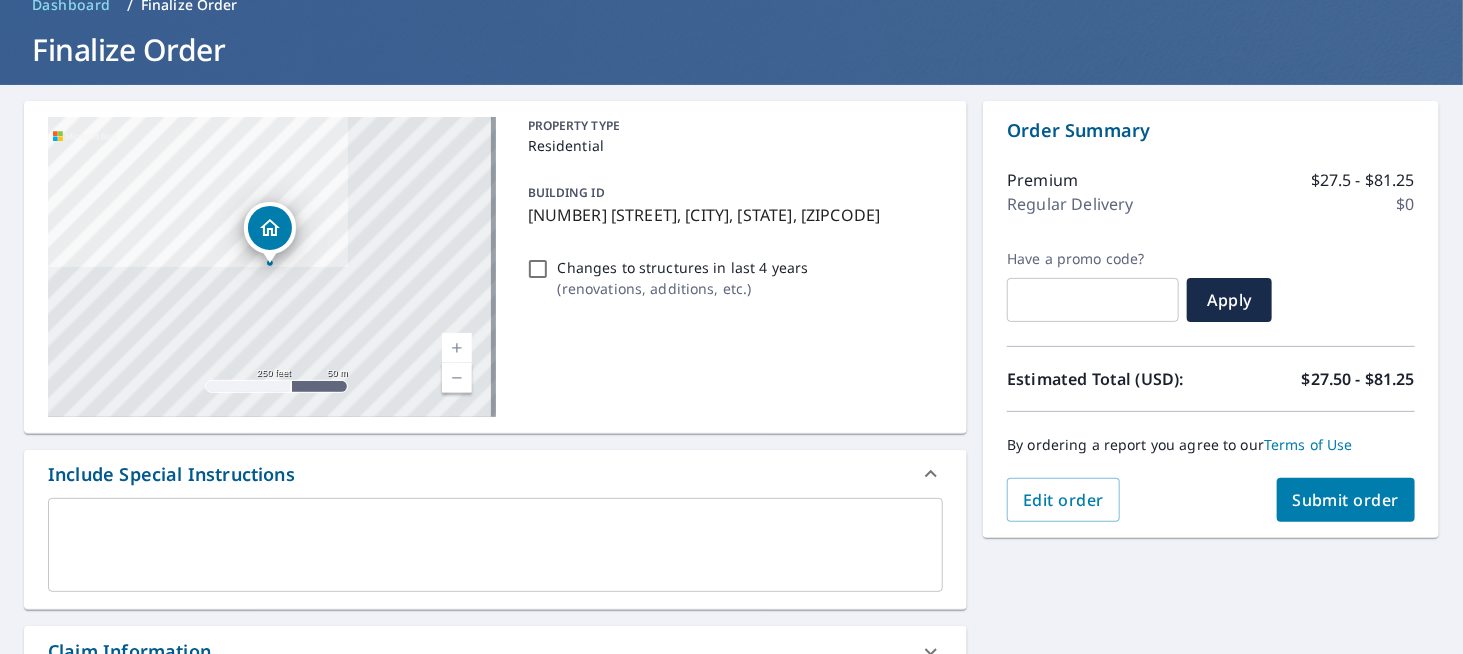 click on "Submit order" at bounding box center [1346, 500] 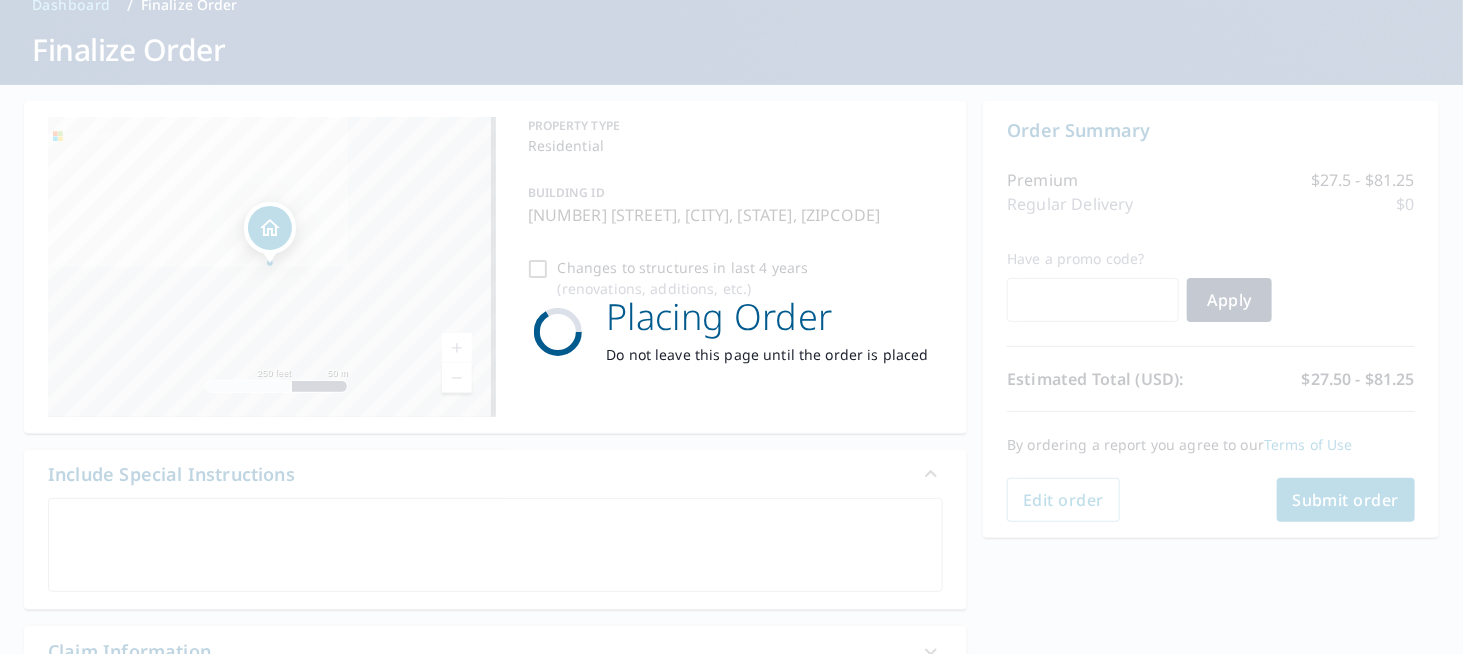 scroll, scrollTop: 0, scrollLeft: 0, axis: both 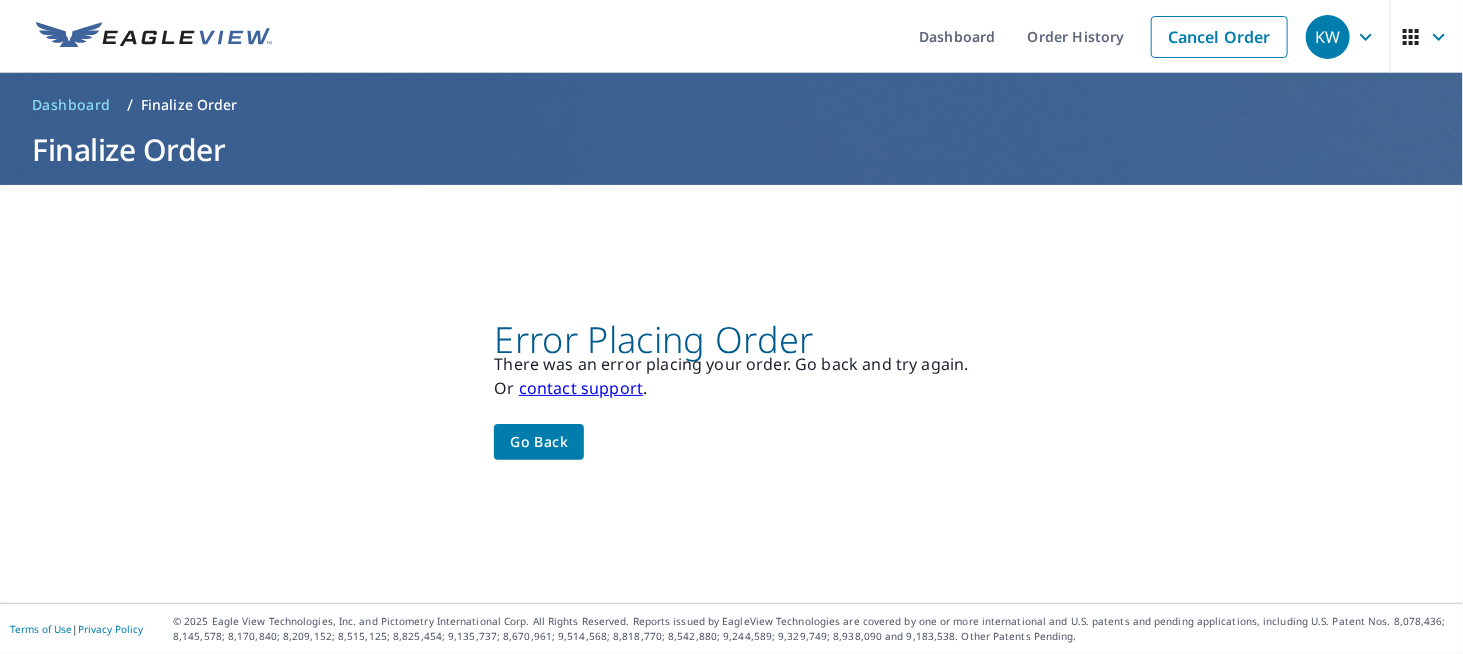 click on "Go back" at bounding box center [539, 442] 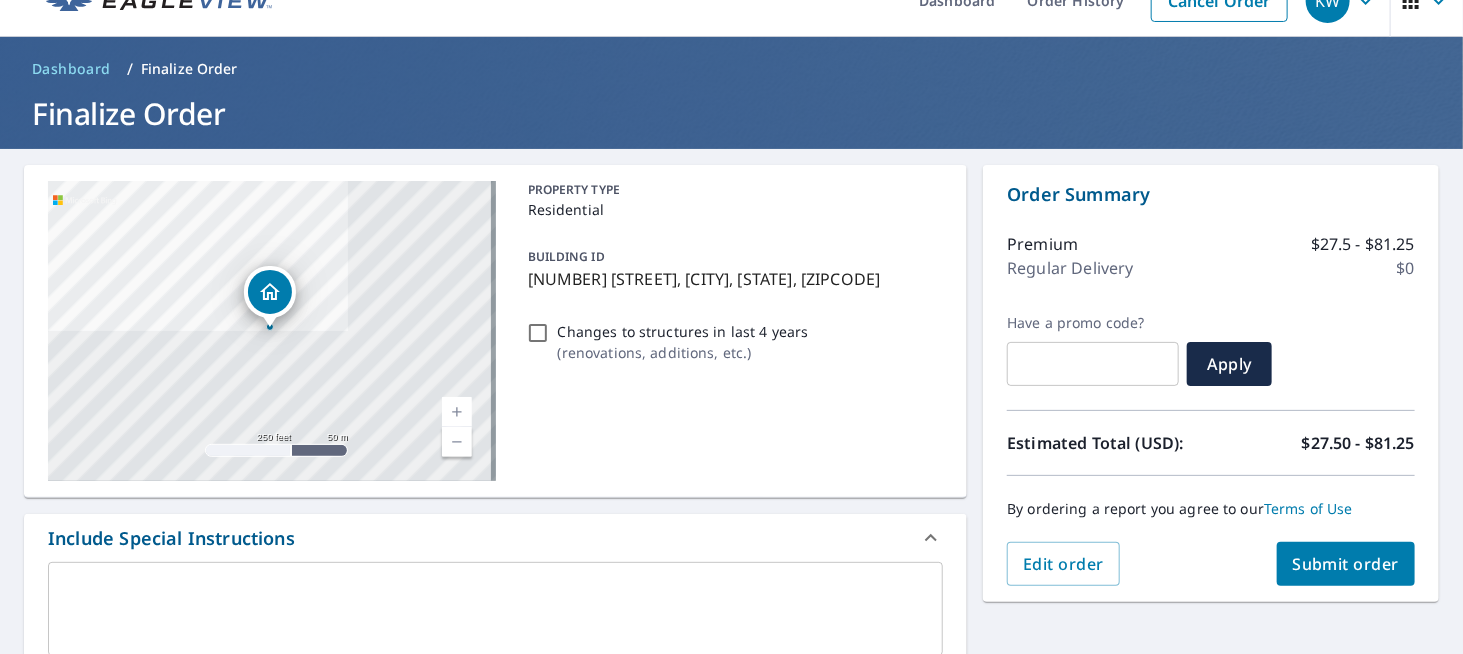 scroll, scrollTop: 0, scrollLeft: 0, axis: both 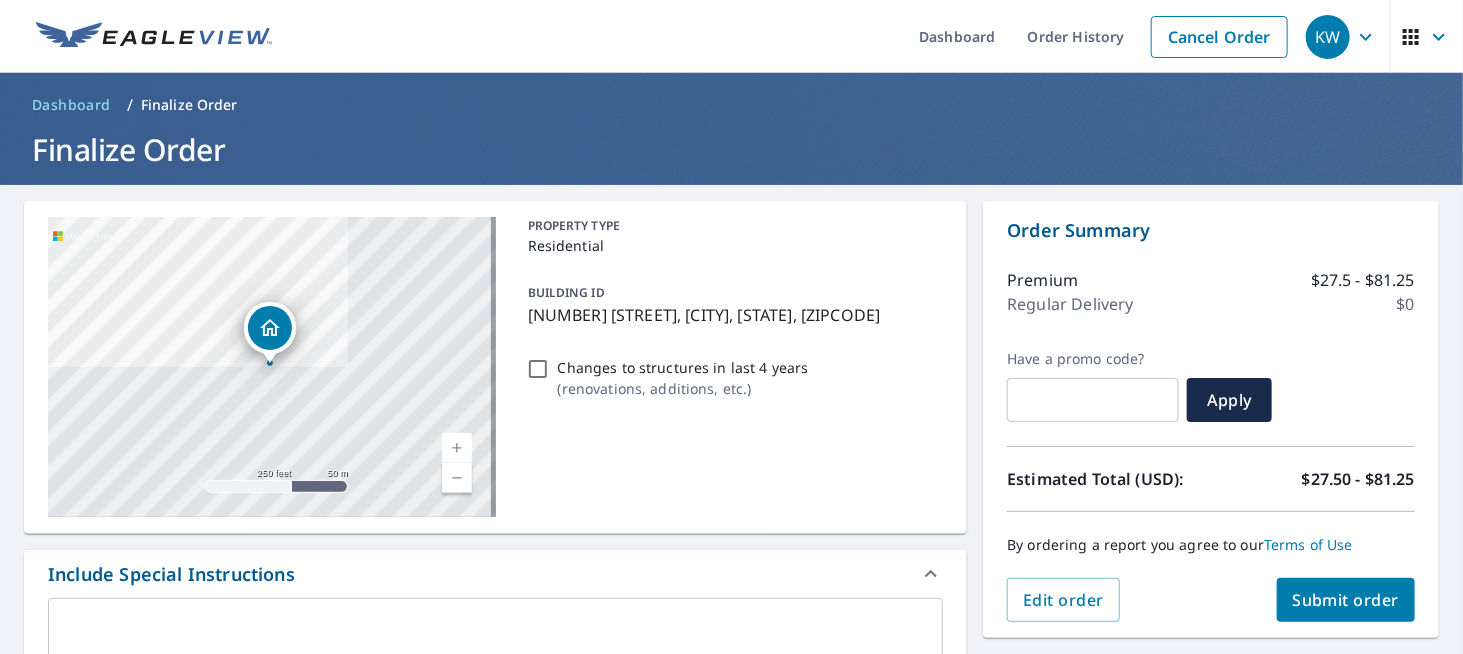 click at bounding box center [1427, 37] 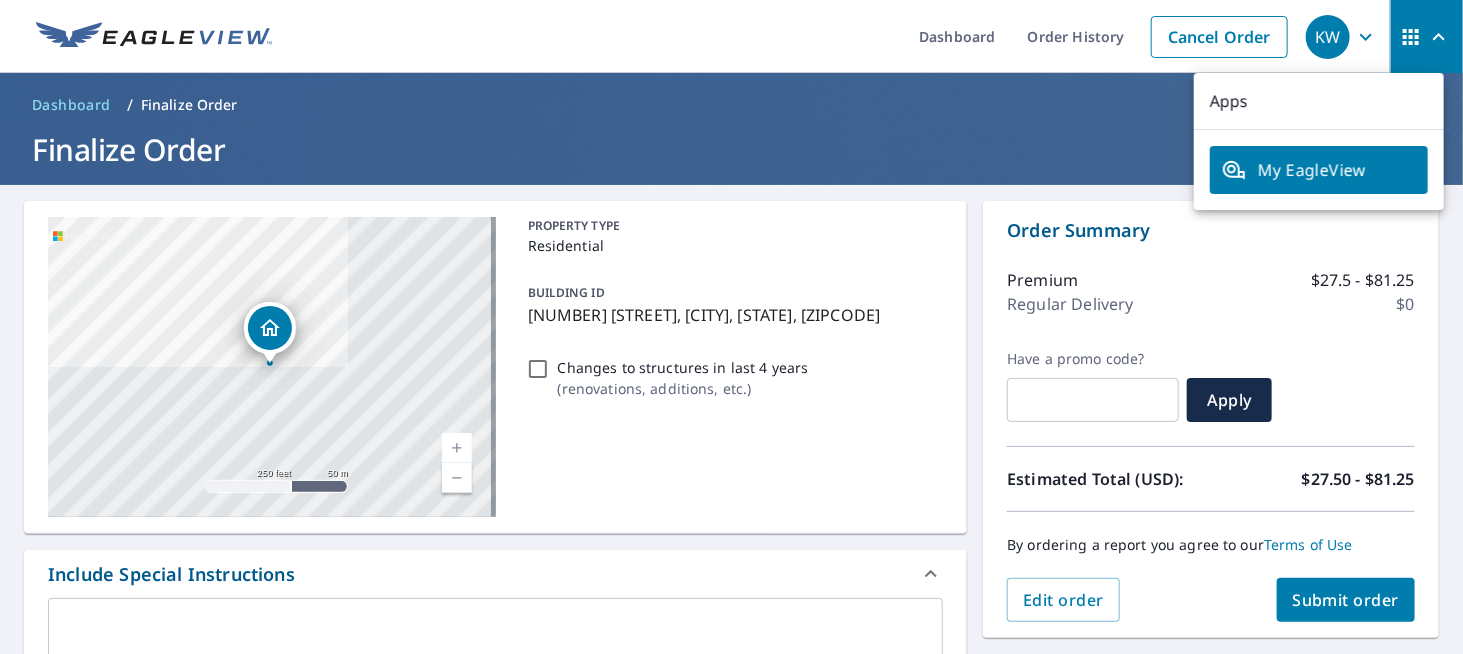 click on "Dashboard Order History Cancel Order" at bounding box center (791, 36) 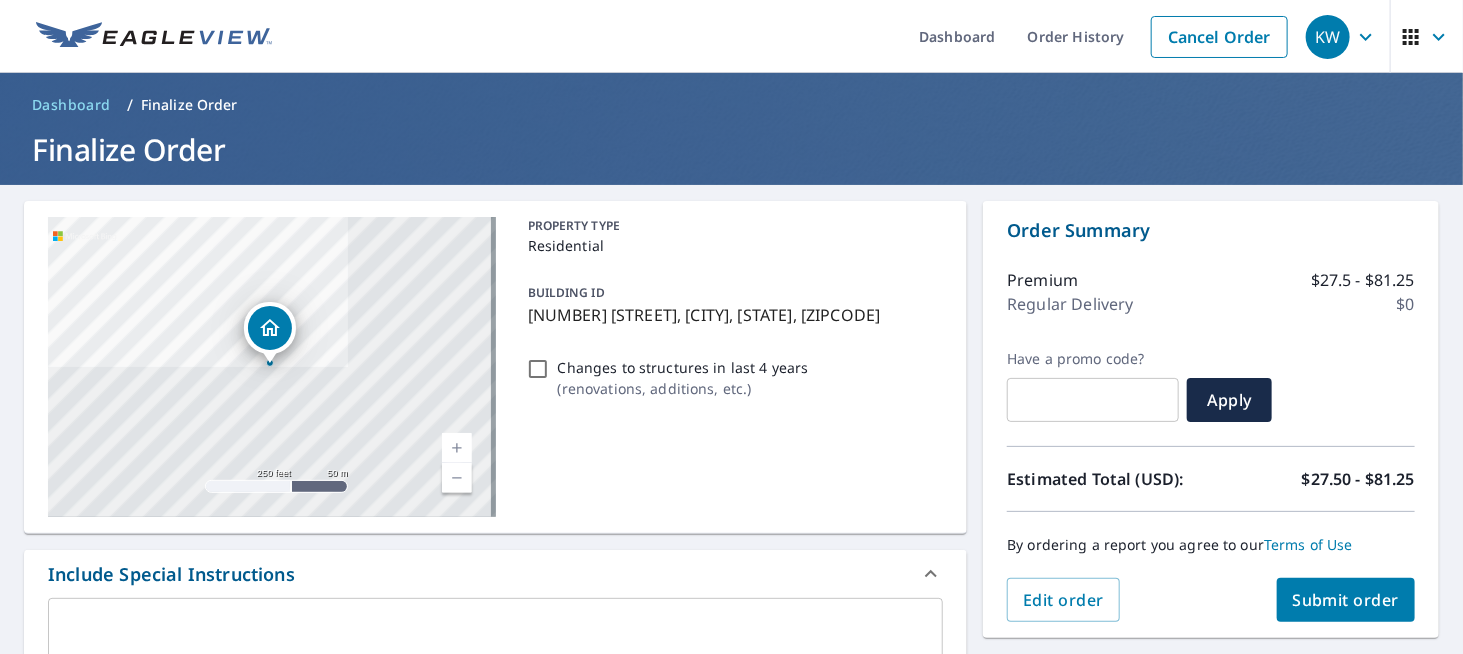 click on "KW" at bounding box center [1328, 37] 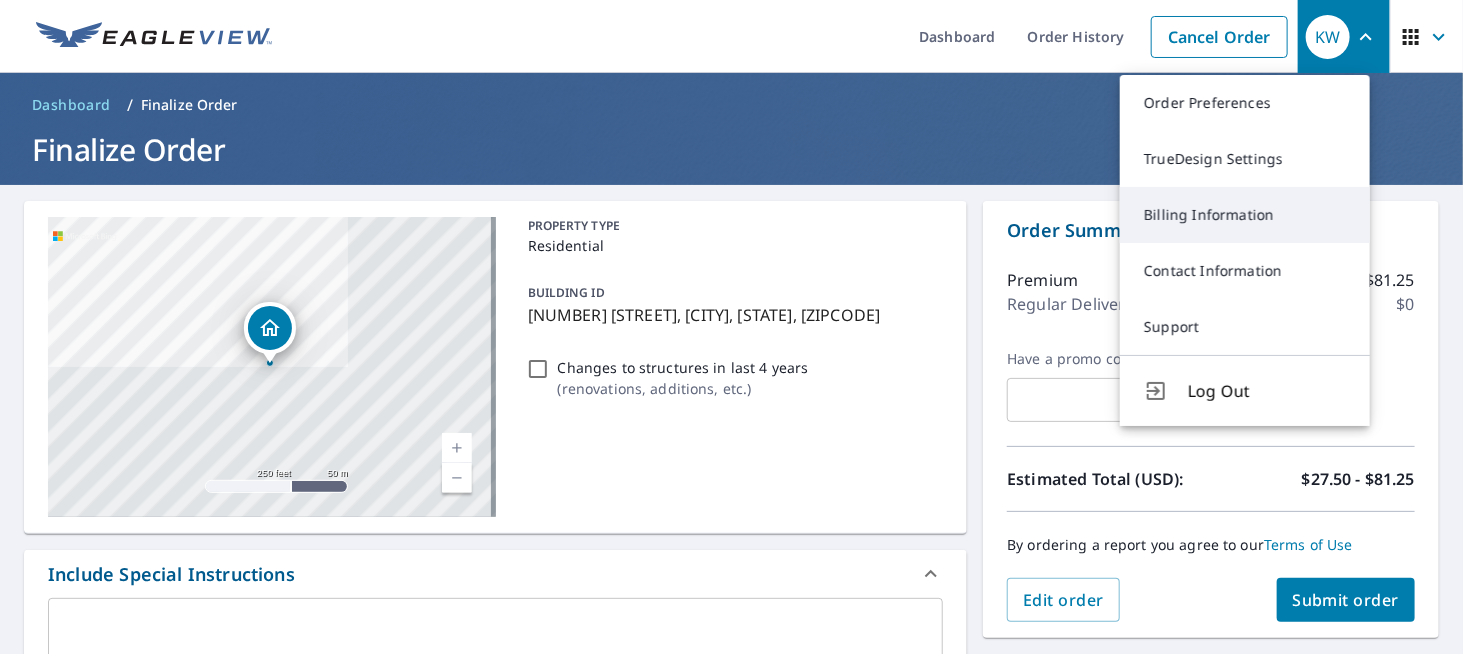 click on "Billing Information" at bounding box center [1245, 215] 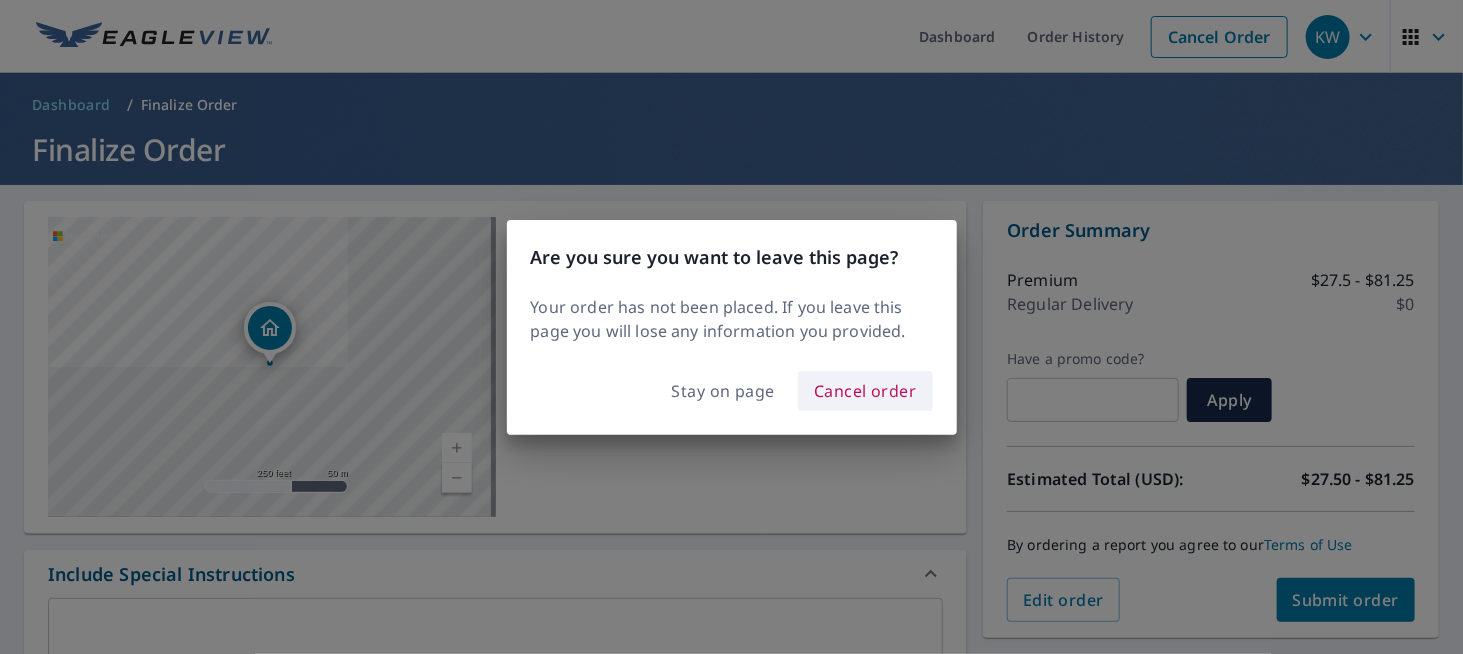 click on "Cancel order" at bounding box center (865, 391) 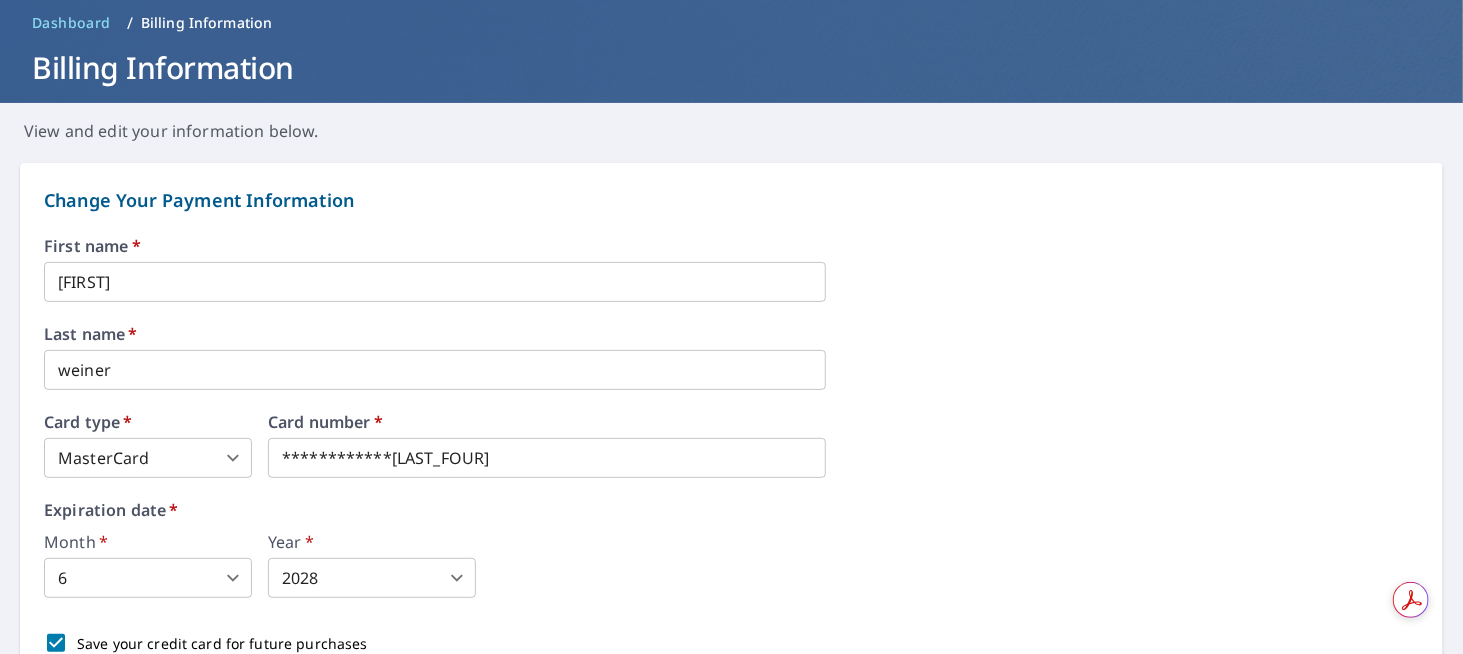 scroll, scrollTop: 200, scrollLeft: 0, axis: vertical 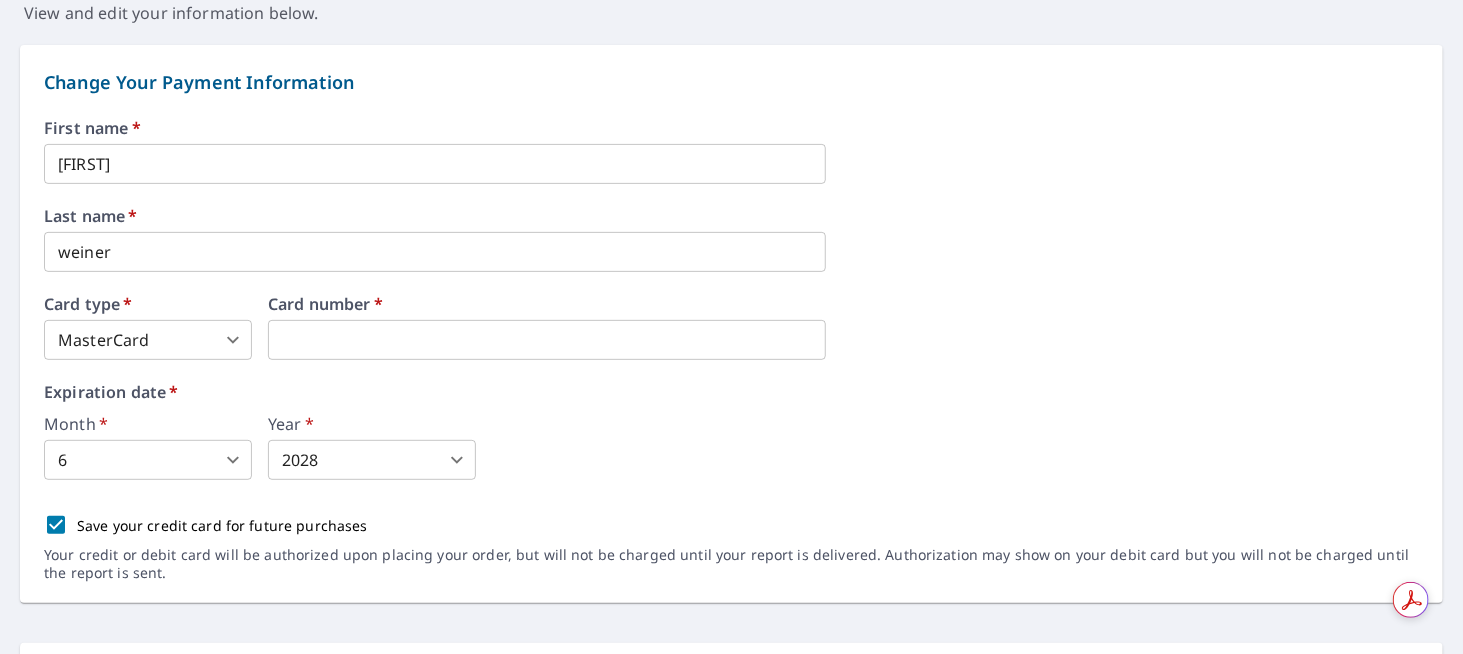 click on "First name   * [FIRST] ​ Last name   * [LAST] ​ Card type   * MasterCard 3 ​ Card number   * [CREDITCARD] ​ Expiration date   * Month   * 6 6 ​ Year   * 2028 2028 ​ Save your credit card for future purchases Your credit or debit card will be authorized upon placing your order, but will not be charged until your report is delivered. Authorization may show on your debit card but you will not be charged until the report is sent." at bounding box center [731, 361] 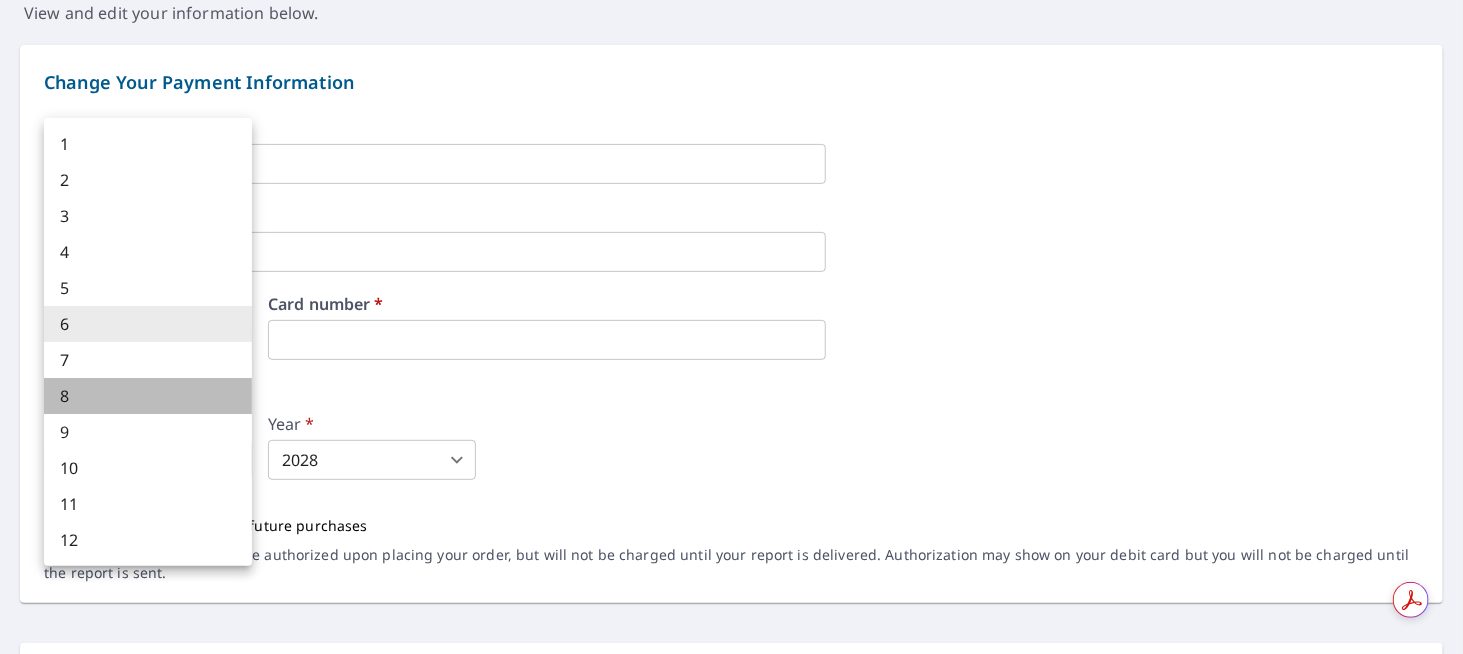 click on "8" at bounding box center (148, 396) 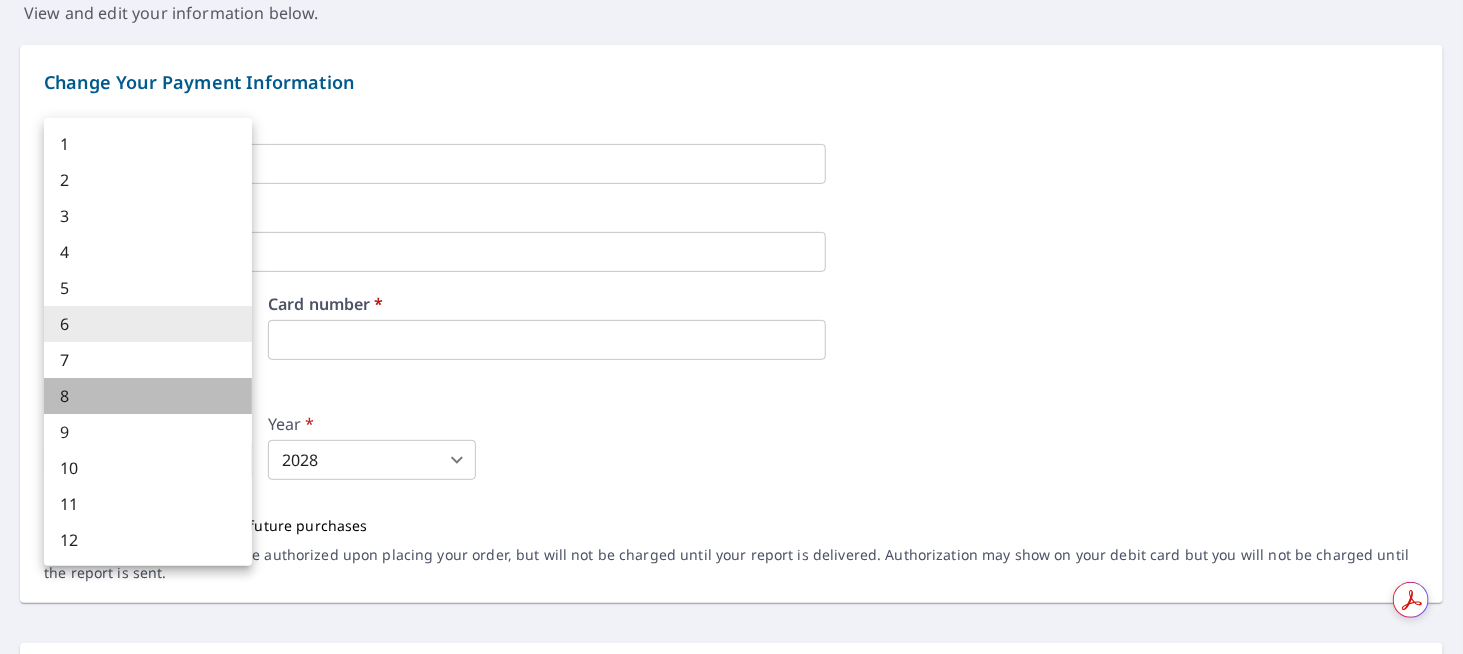 type on "8" 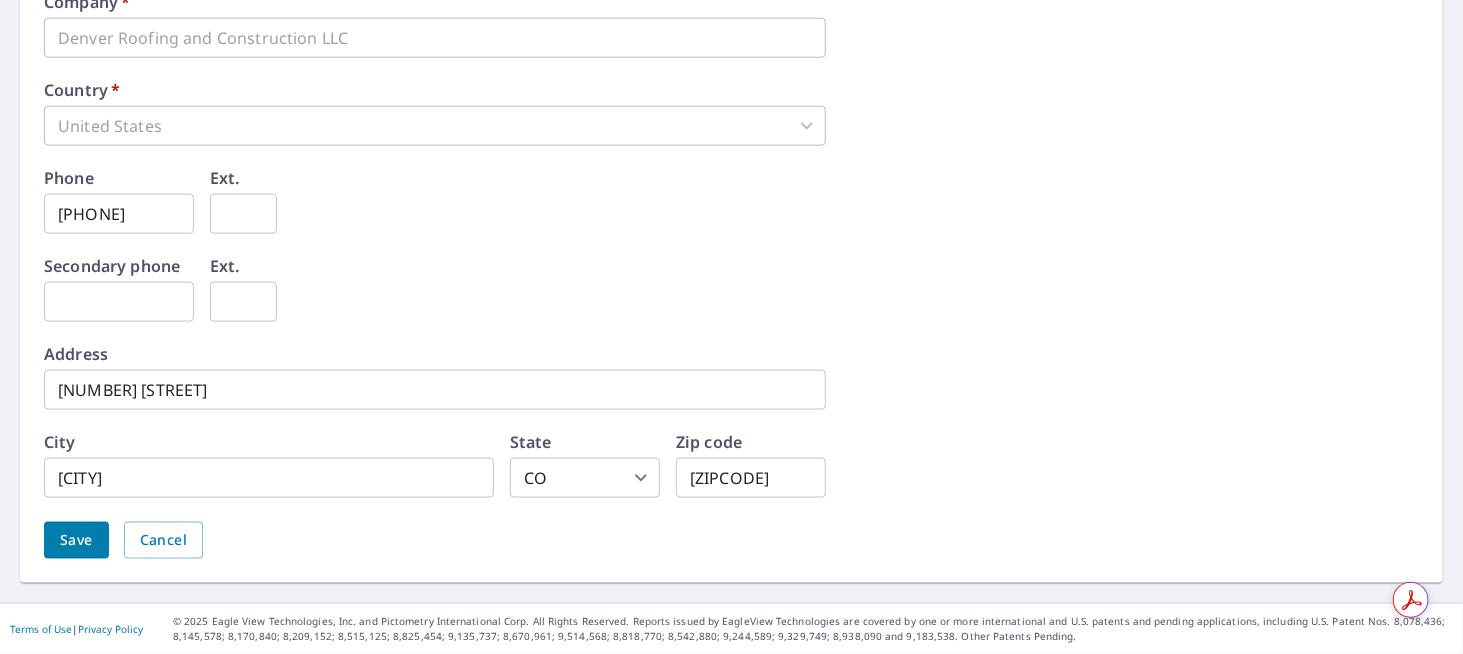 scroll, scrollTop: 1145, scrollLeft: 0, axis: vertical 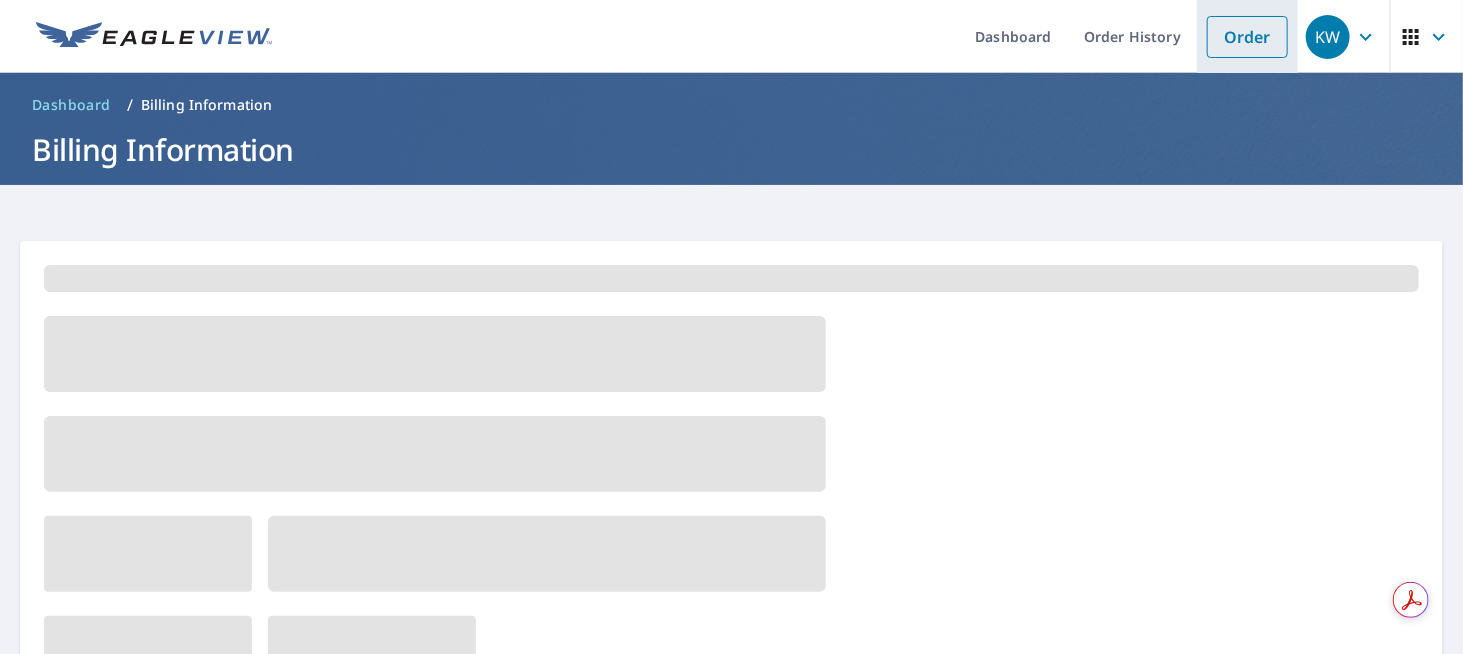 click on "Order" at bounding box center [1247, 36] 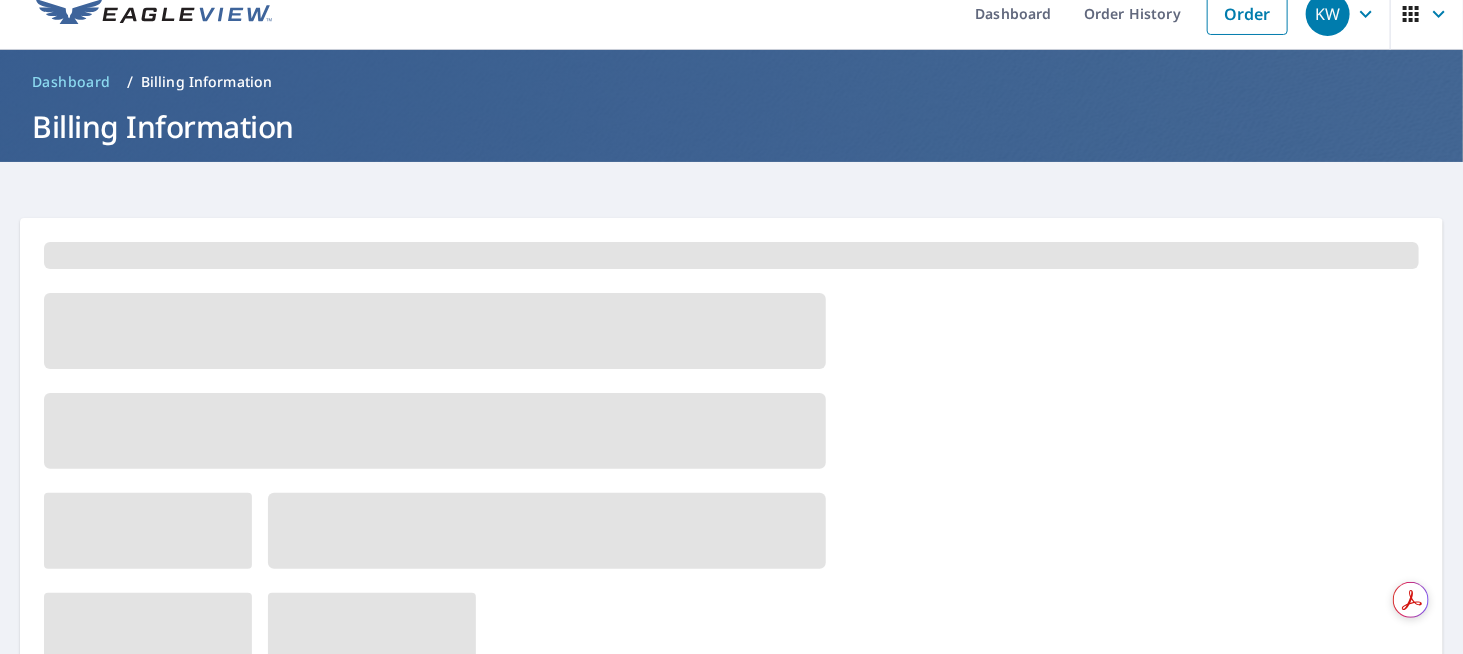 scroll, scrollTop: 0, scrollLeft: 0, axis: both 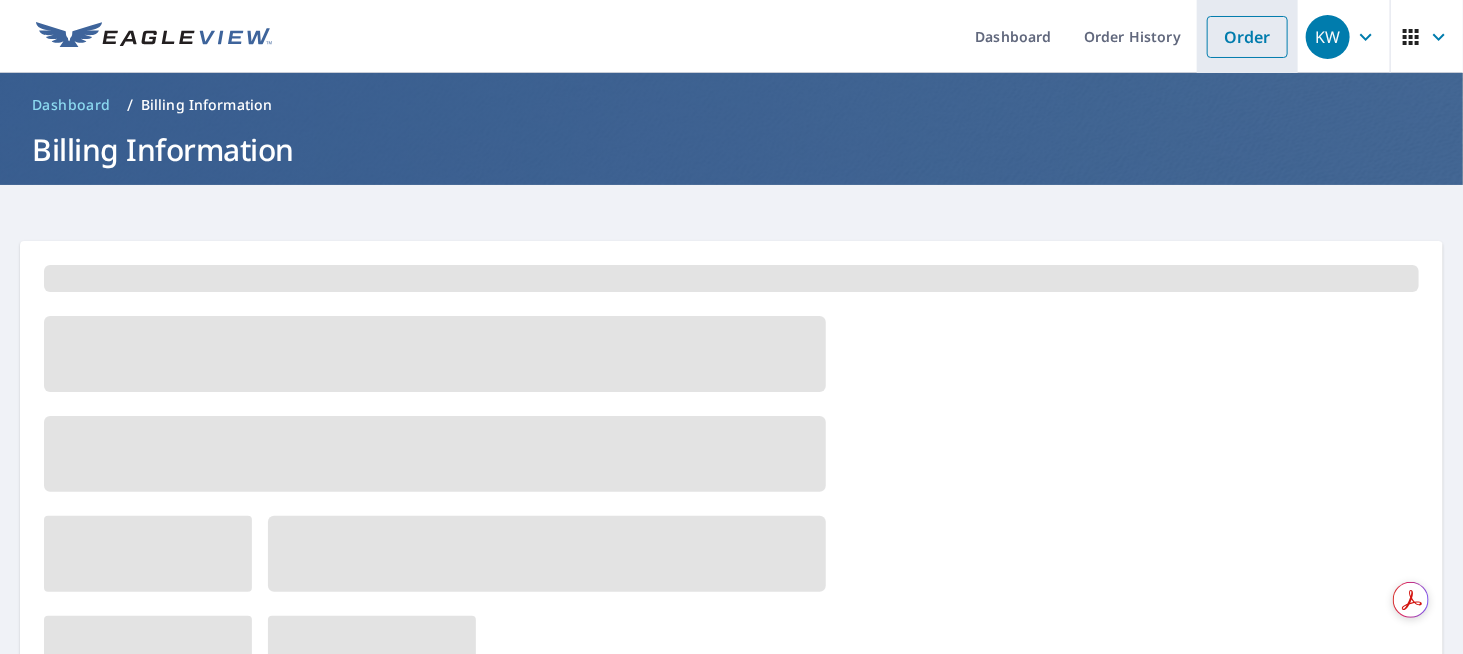 click on "Order" at bounding box center (1247, 37) 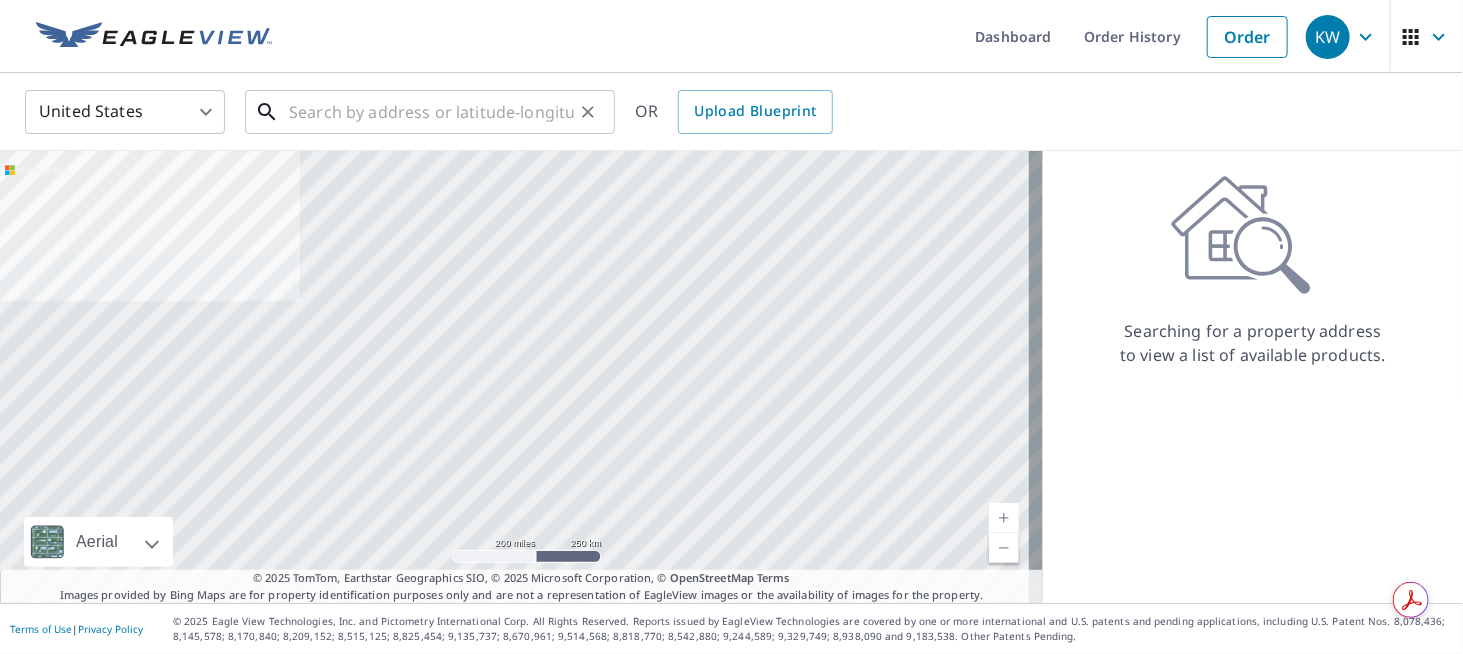 click at bounding box center [431, 112] 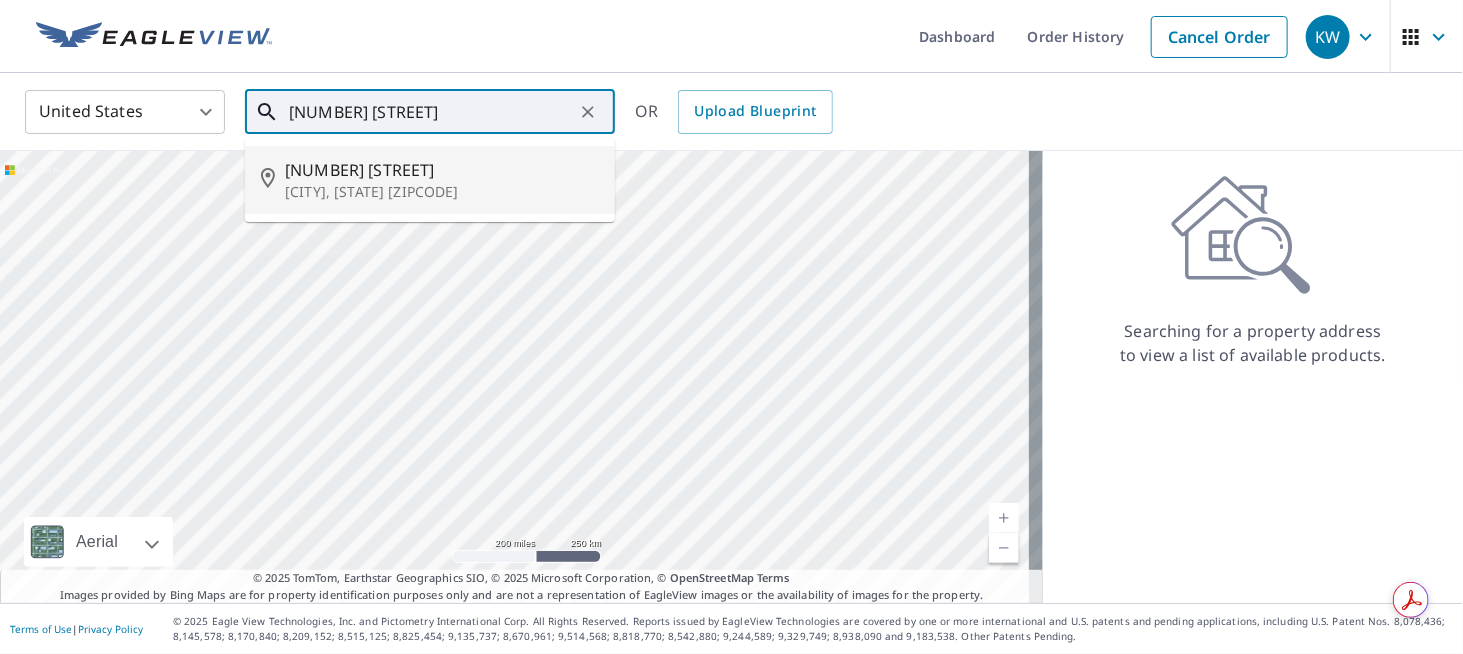 click on "[CITY], [STATE] [ZIPCODE]" at bounding box center (442, 192) 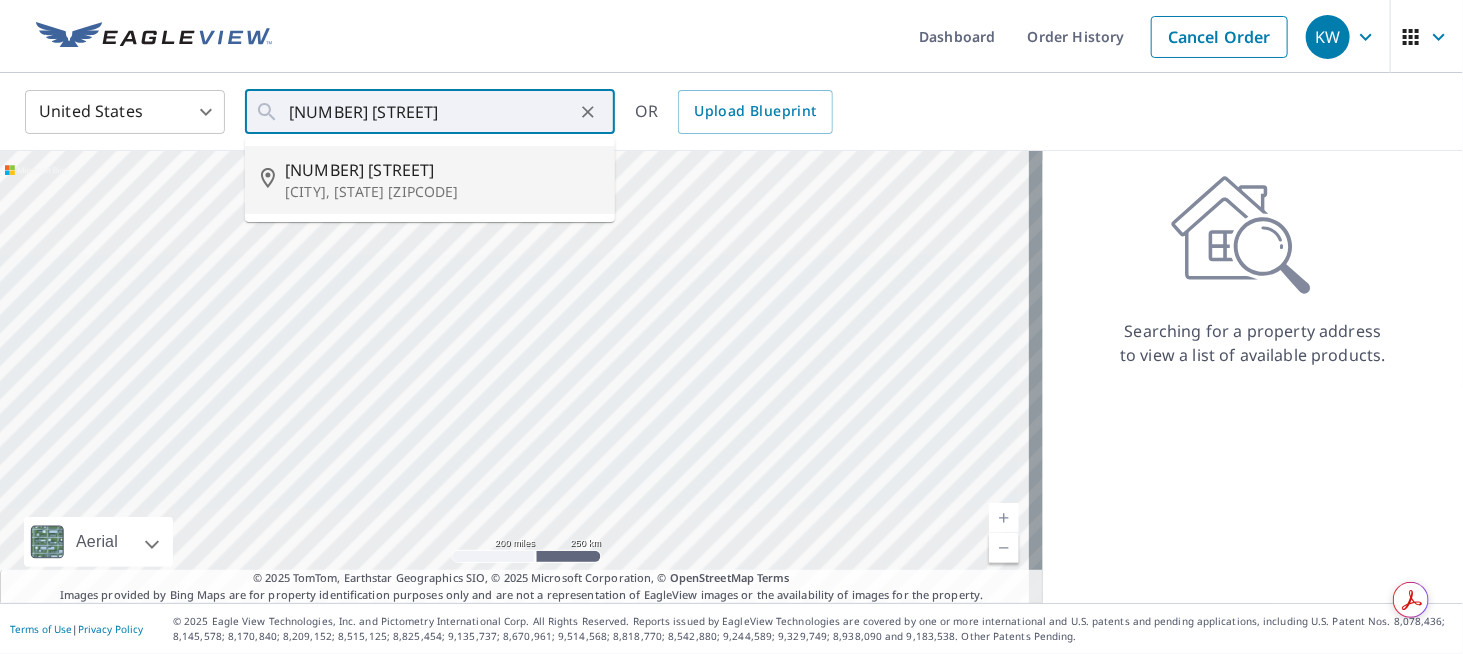 type on "[NUMBER] [STREET], [CITY], [STATE] [ZIPCODE]" 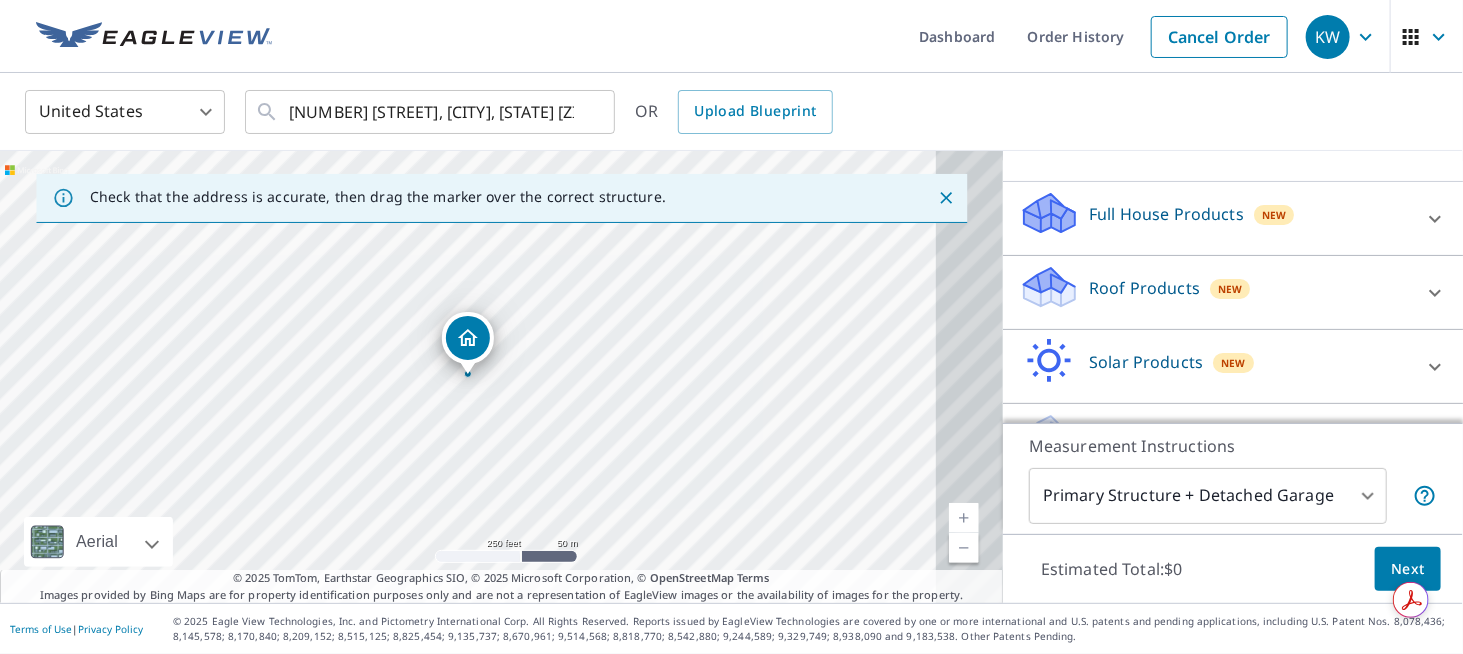 click on "Roof Products" at bounding box center [1144, 288] 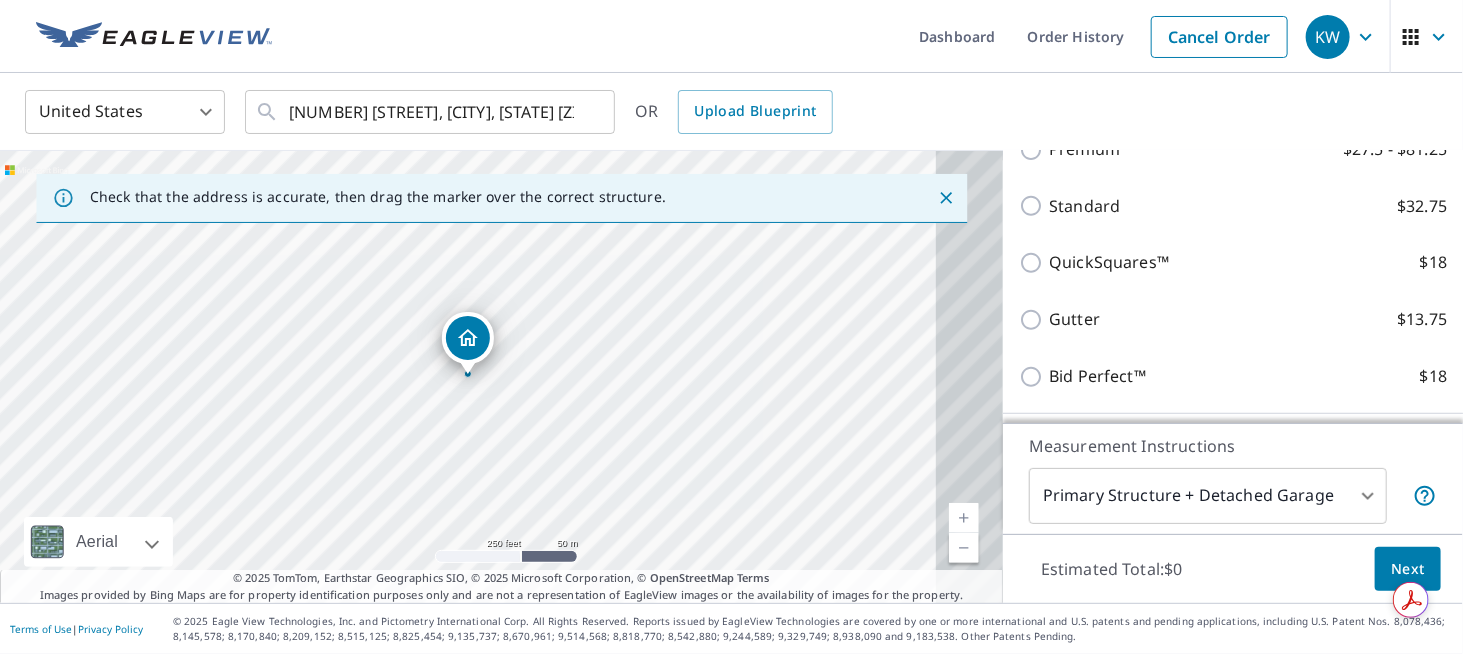 scroll, scrollTop: 300, scrollLeft: 0, axis: vertical 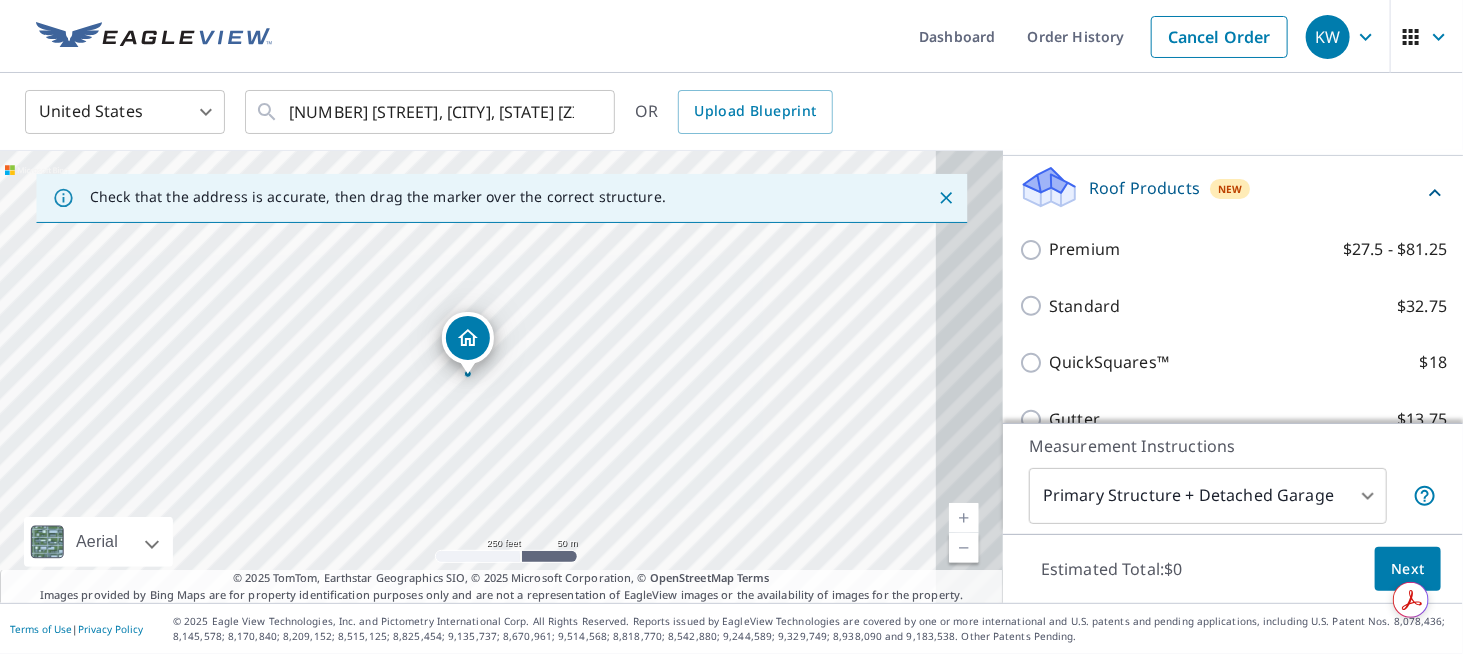 click on "Premium $27.5 - $81.25" at bounding box center [1233, 249] 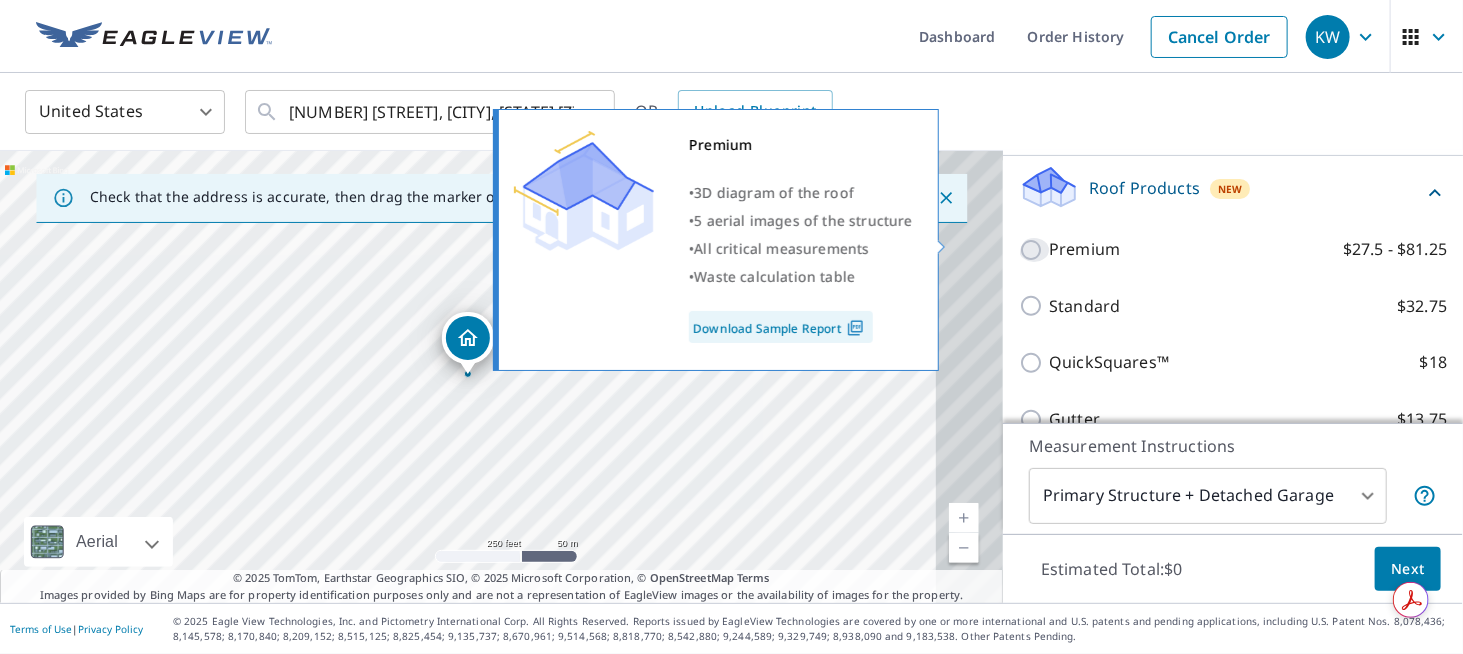 click on "Premium $27.5 - $81.25" at bounding box center [1034, 250] 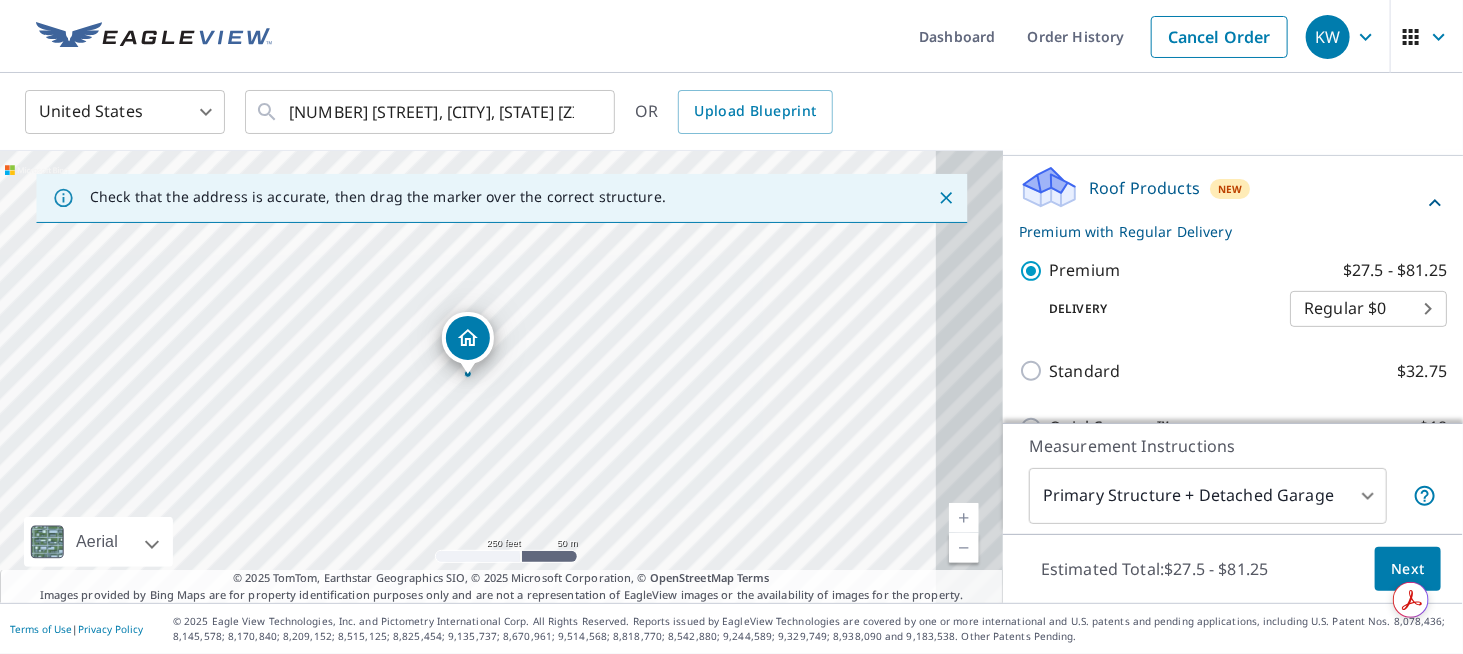 click on "Next" at bounding box center (1408, 569) 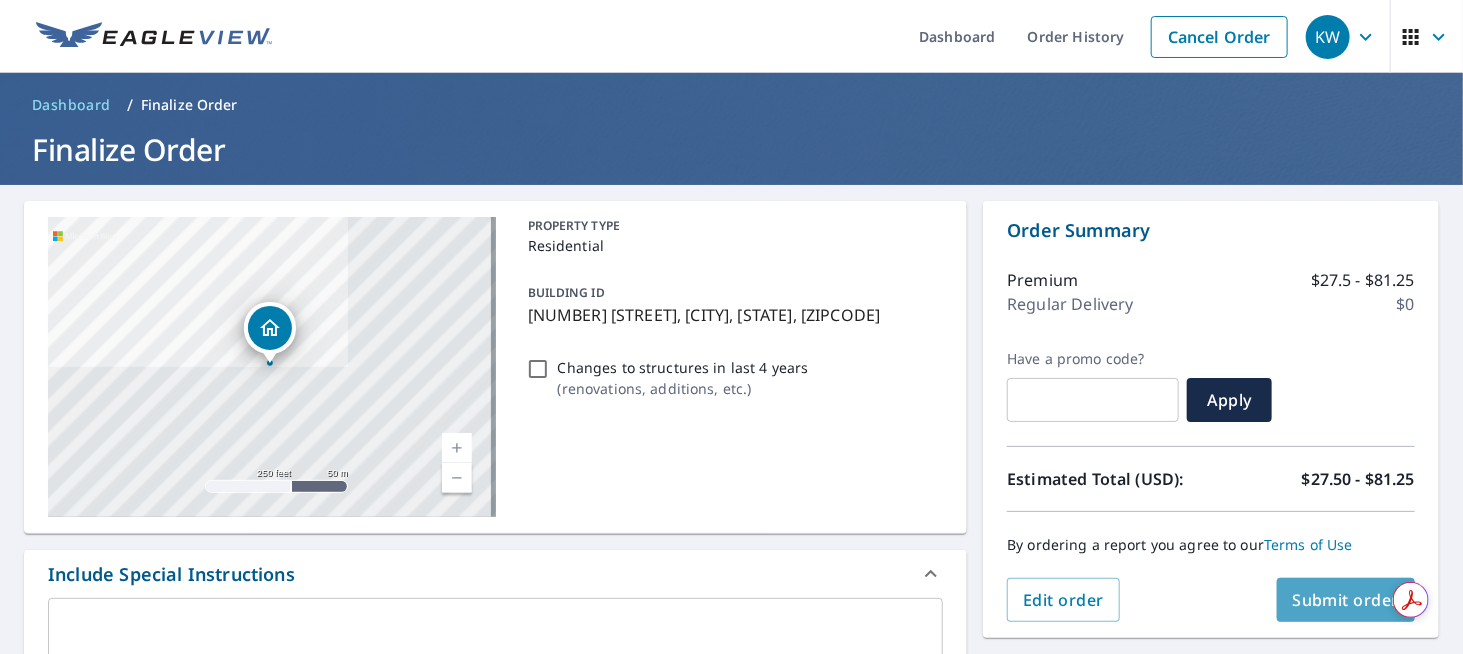 click on "Submit order" at bounding box center (1346, 600) 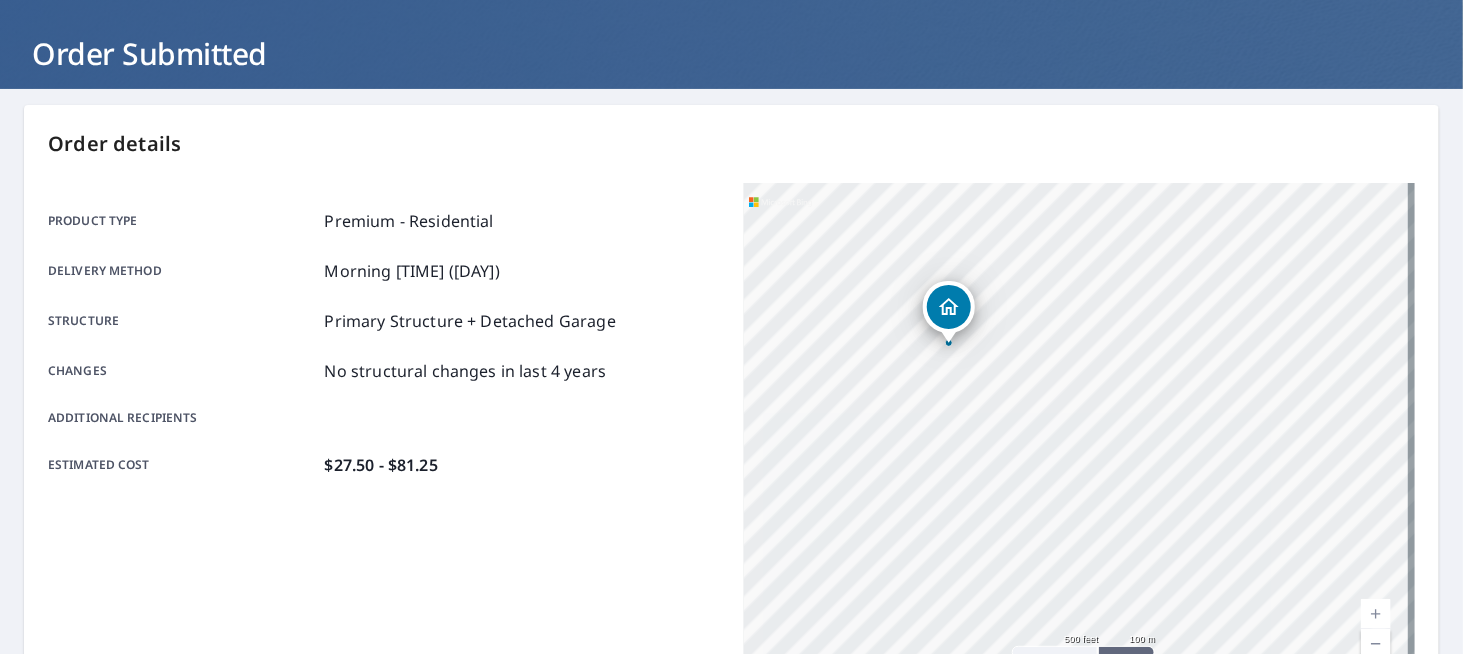 scroll, scrollTop: 100, scrollLeft: 0, axis: vertical 